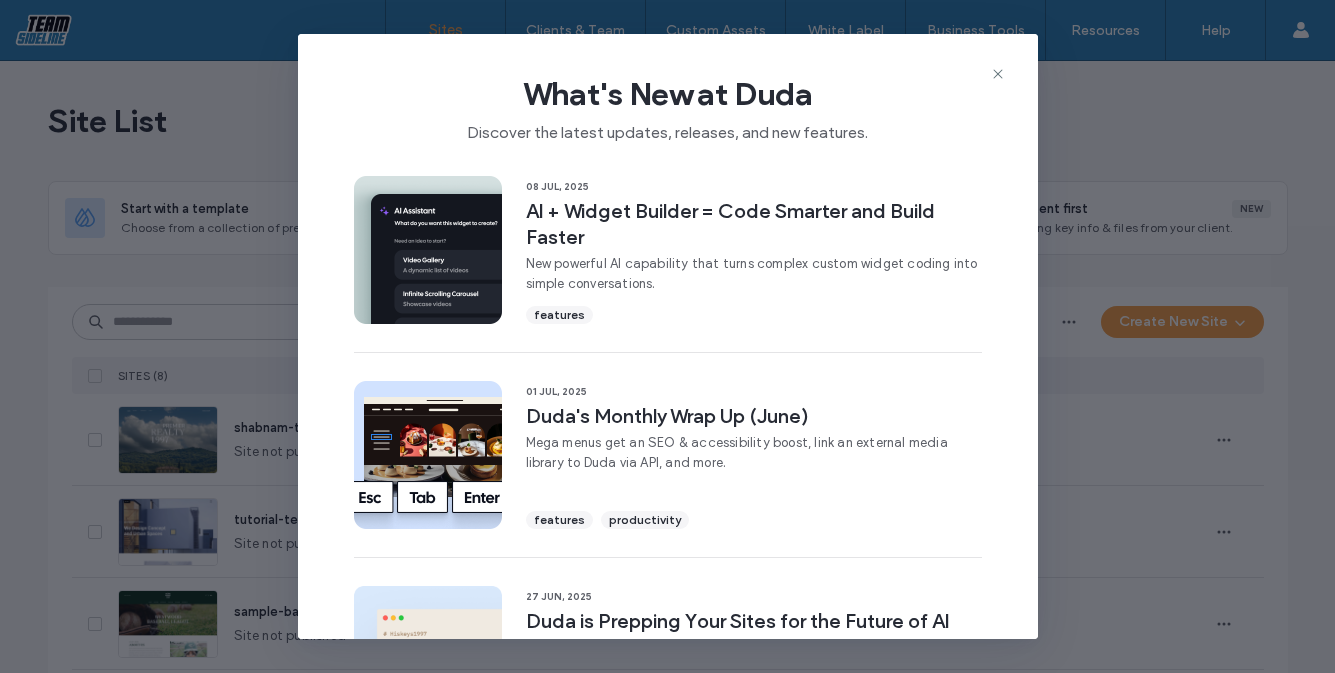 drag, startPoint x: 0, startPoint y: 0, endPoint x: 998, endPoint y: 75, distance: 1000.81415 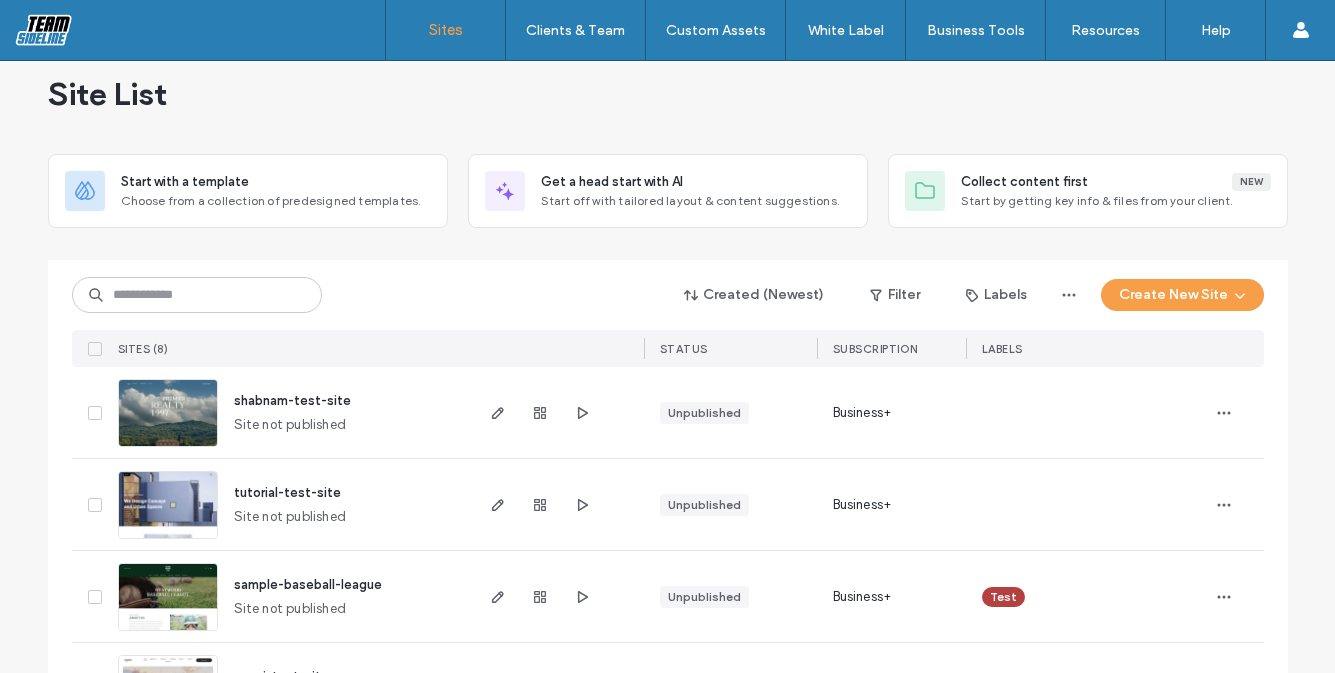 scroll, scrollTop: 0, scrollLeft: 0, axis: both 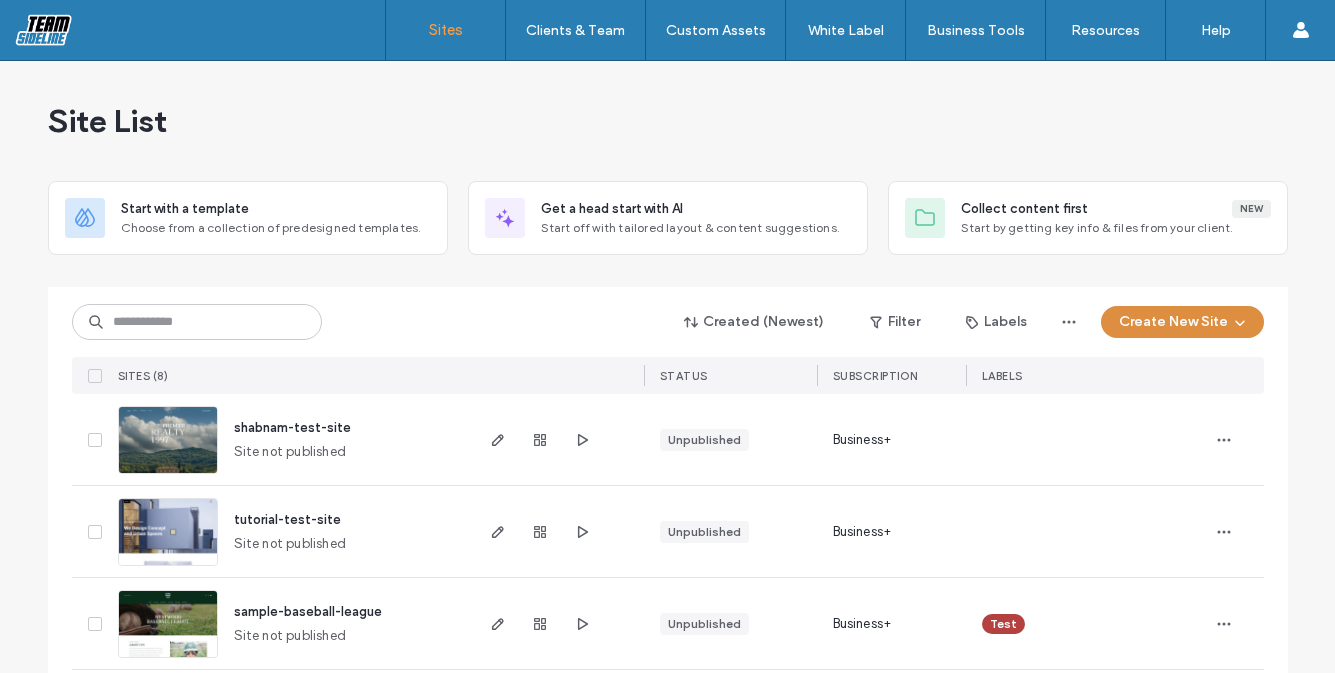click on "Create New Site" at bounding box center (1182, 322) 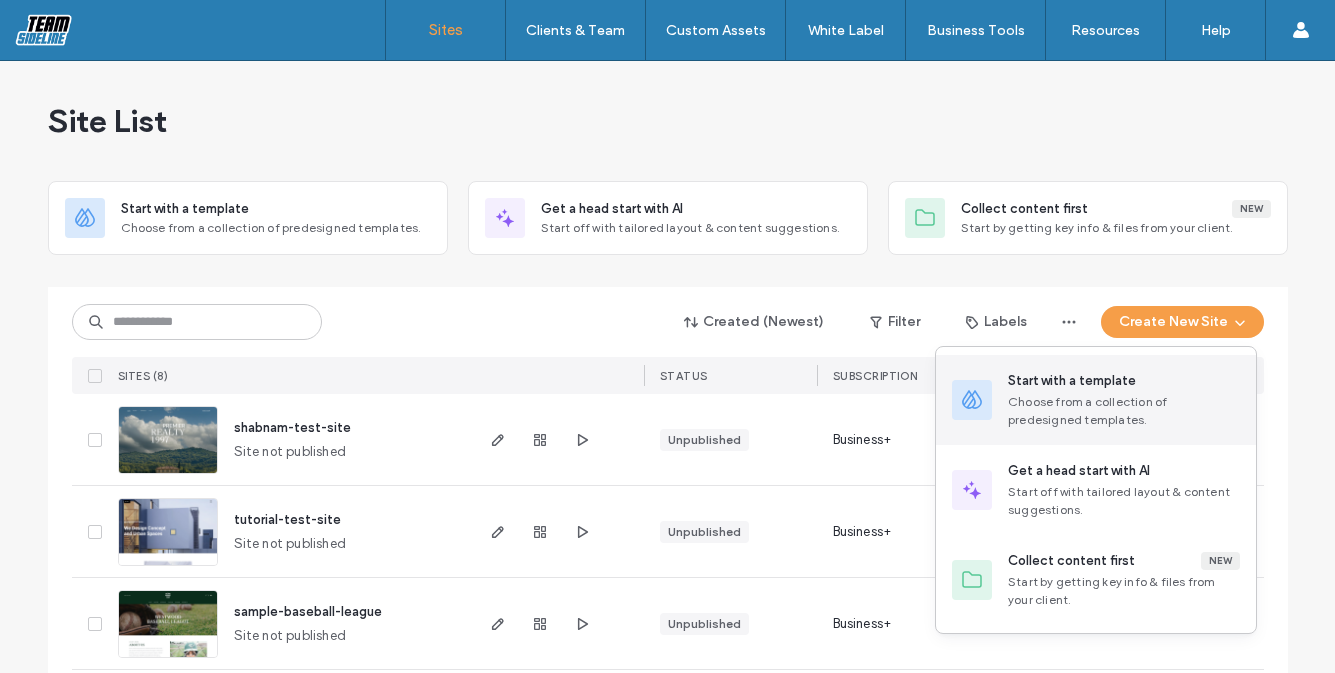 click on "Choose from a collection of predesigned templates." at bounding box center [1124, 411] 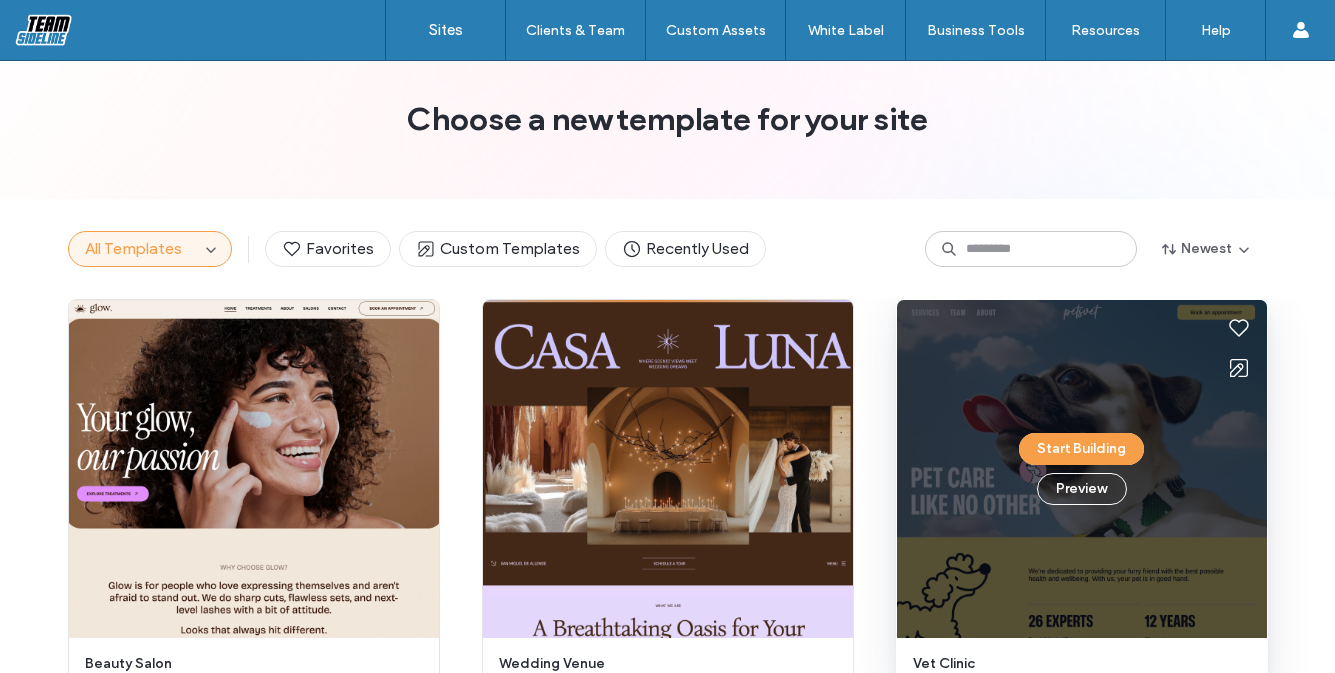 scroll, scrollTop: 0, scrollLeft: 0, axis: both 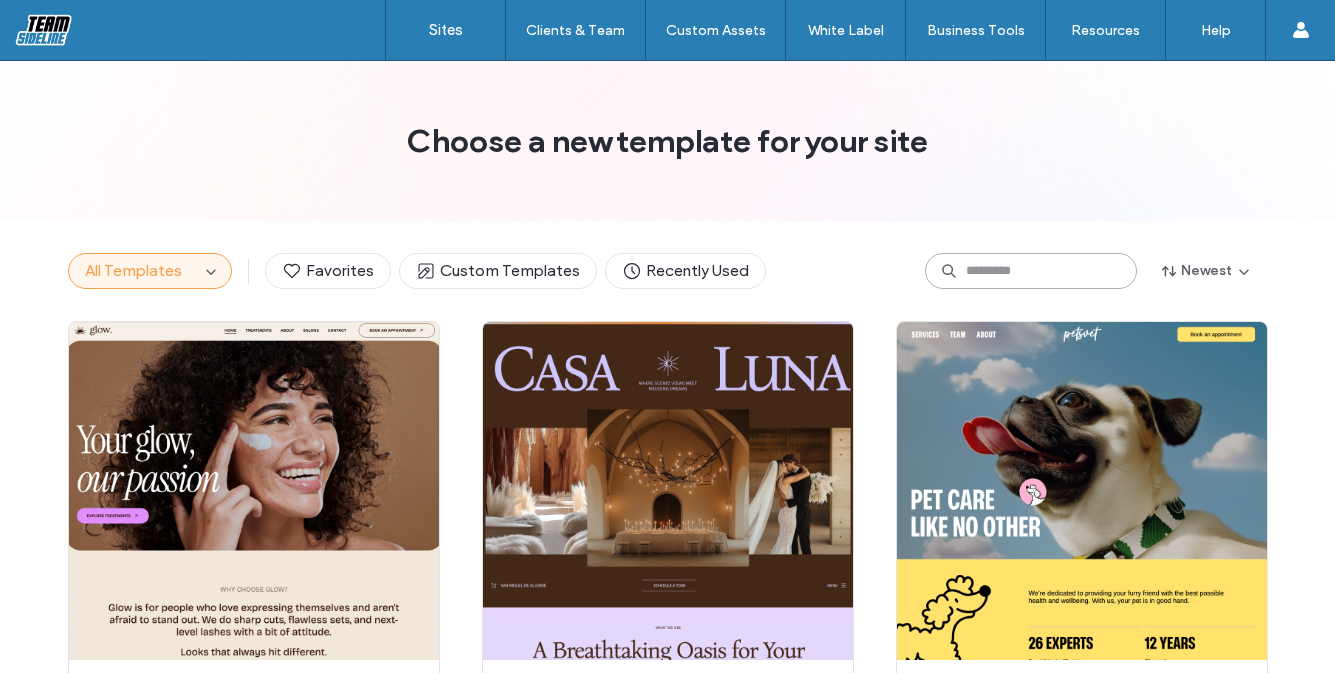click at bounding box center [1031, 271] 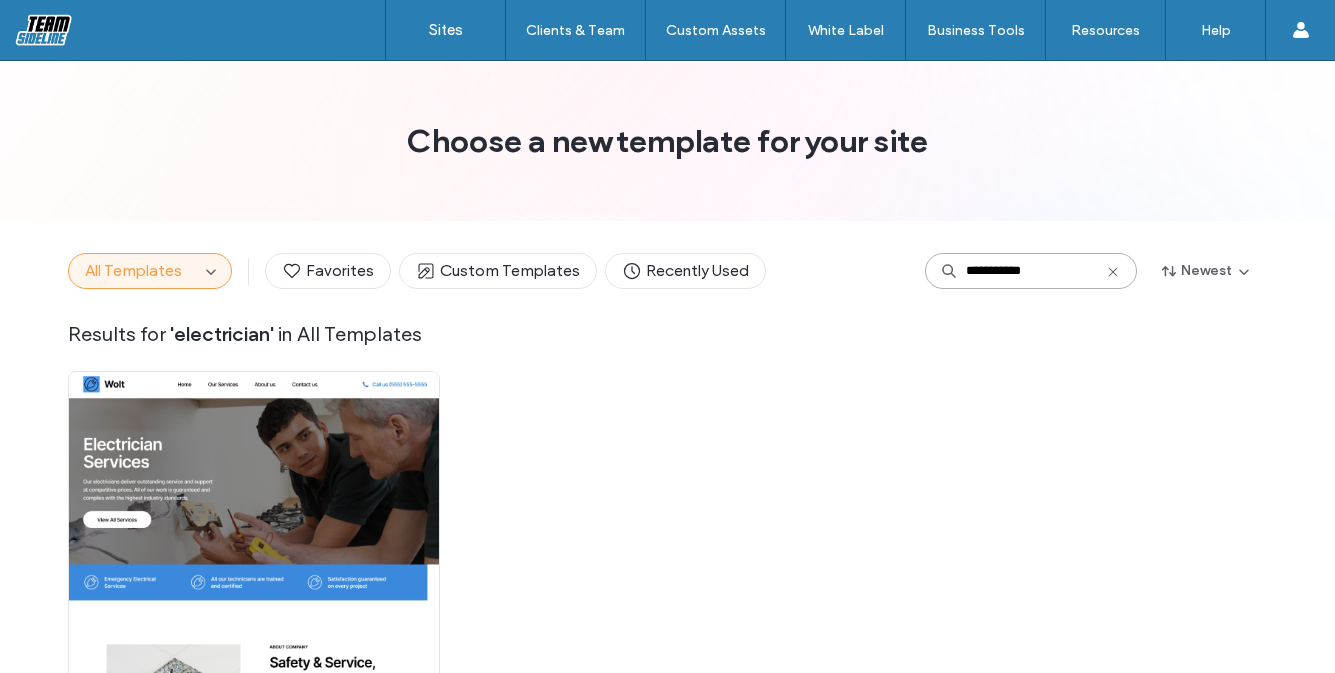 type on "**********" 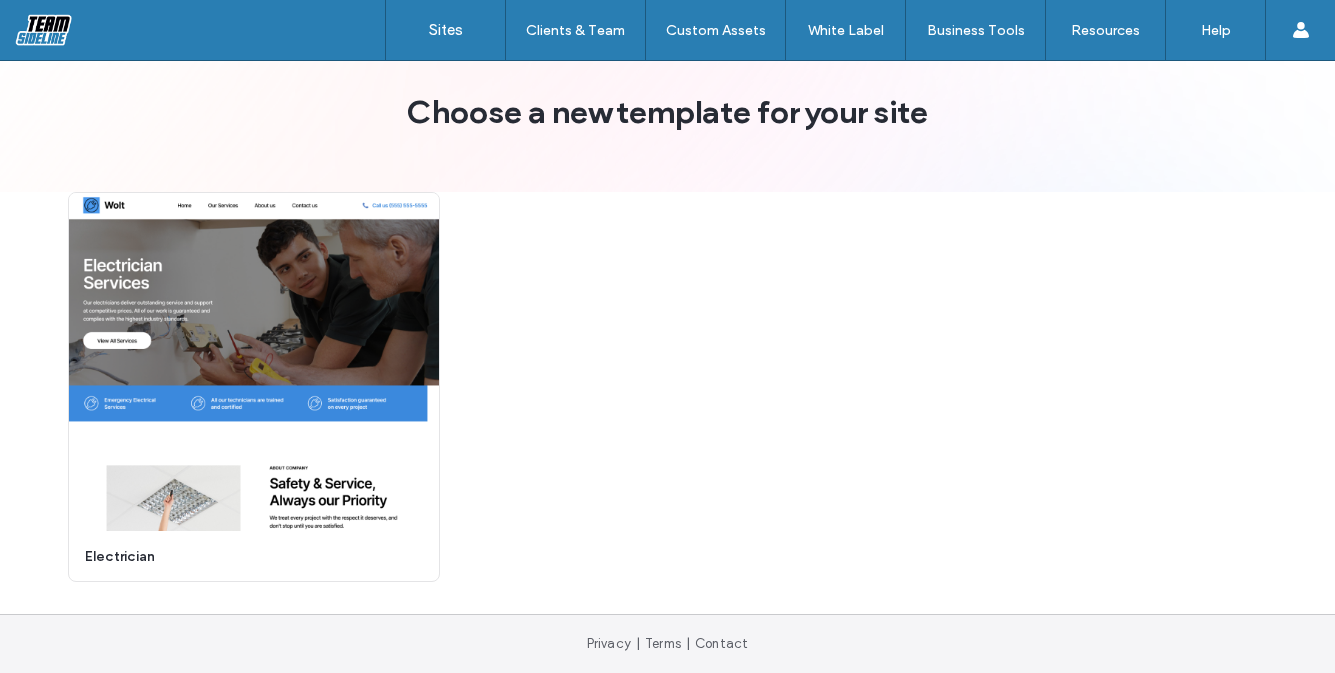 scroll, scrollTop: 29, scrollLeft: 0, axis: vertical 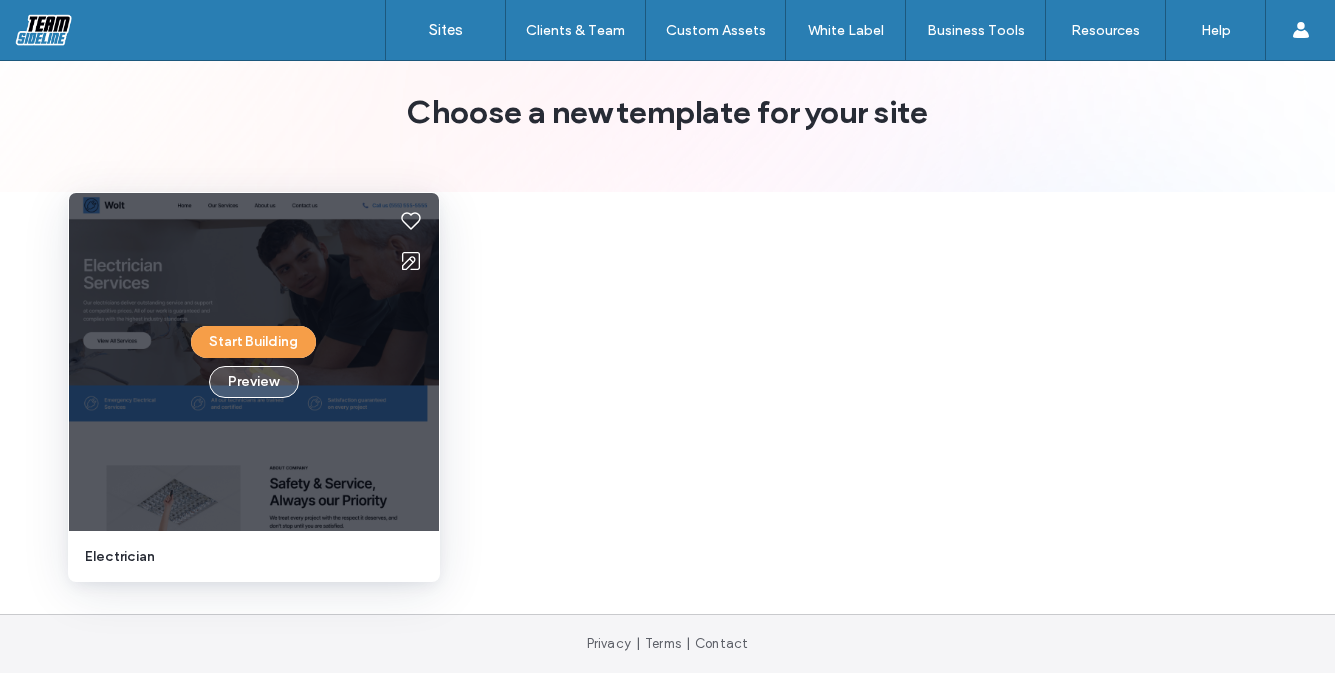 click on "Preview" at bounding box center [254, 382] 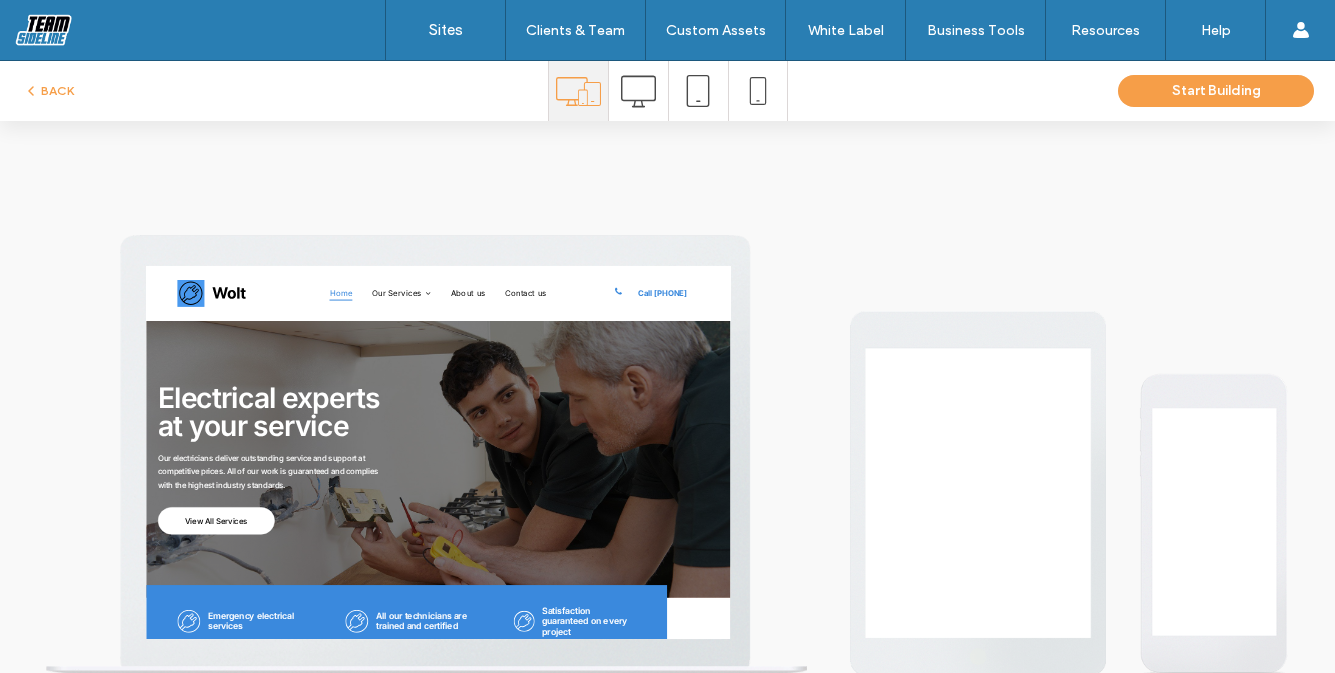 scroll, scrollTop: 0, scrollLeft: 0, axis: both 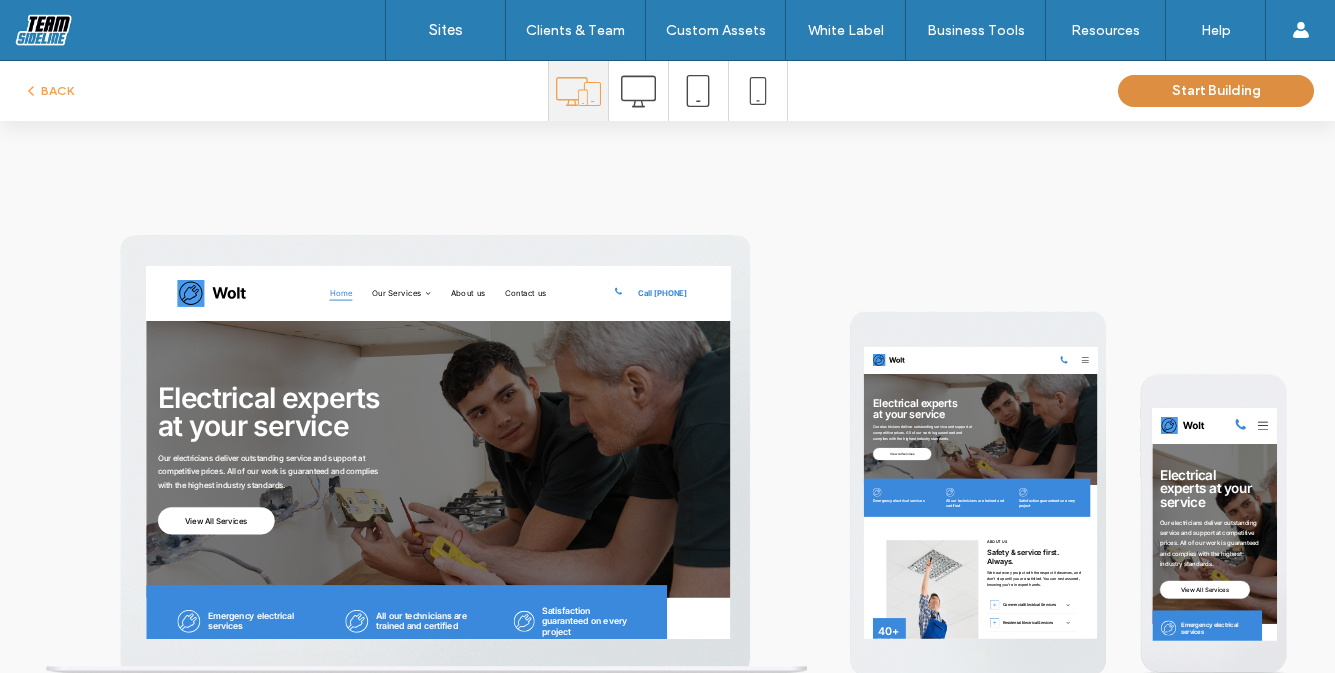 click on "Start Building" at bounding box center (1216, 91) 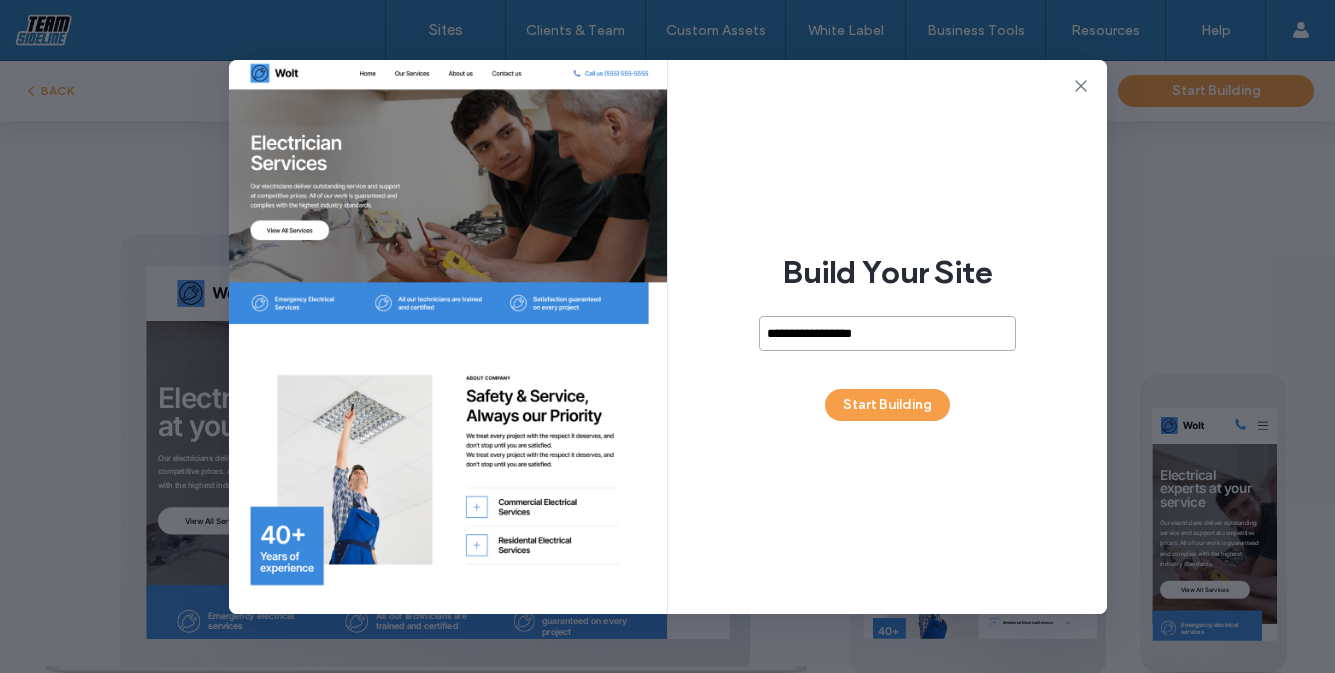 click on "**********" at bounding box center [887, 333] 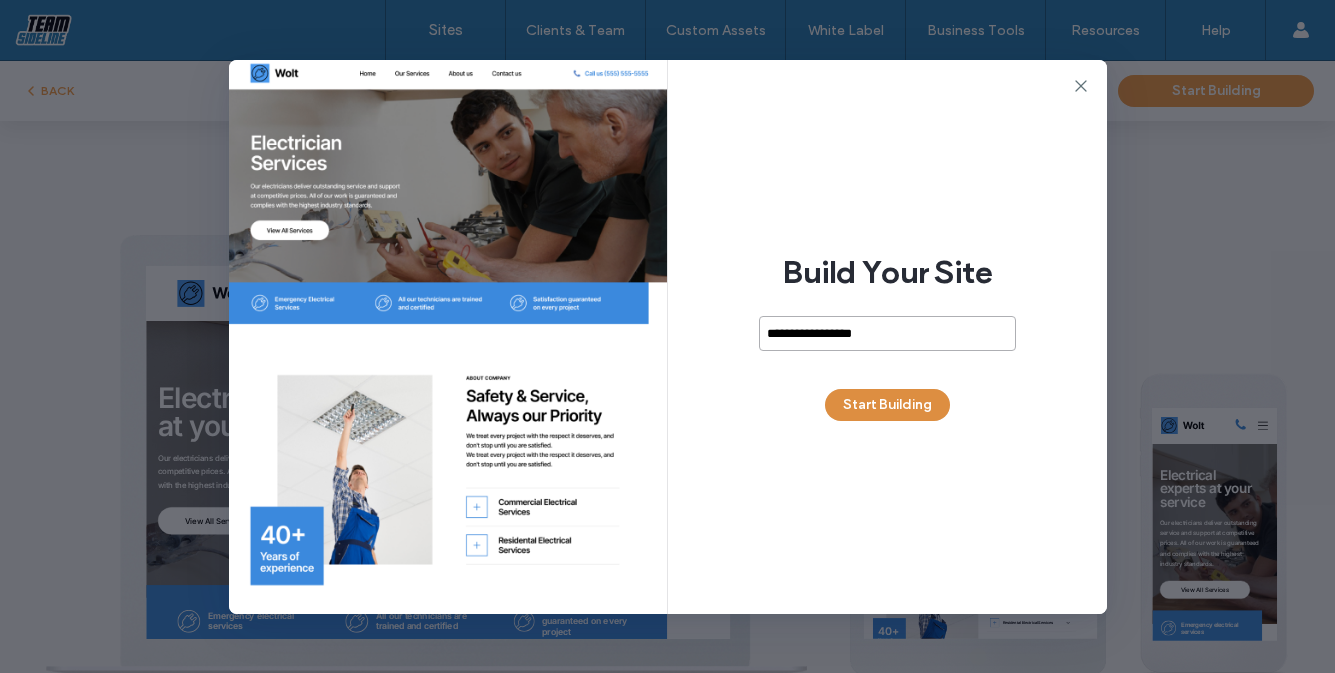 type on "**********" 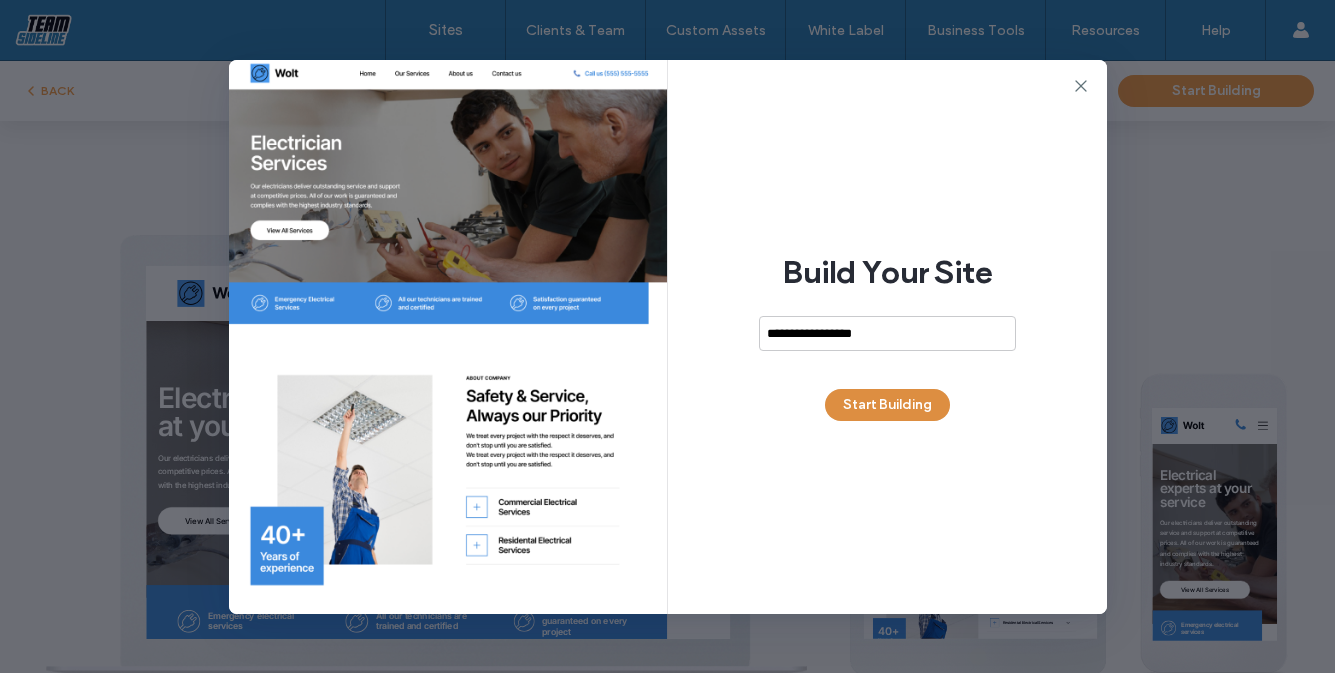 click on "Start Building" at bounding box center [887, 405] 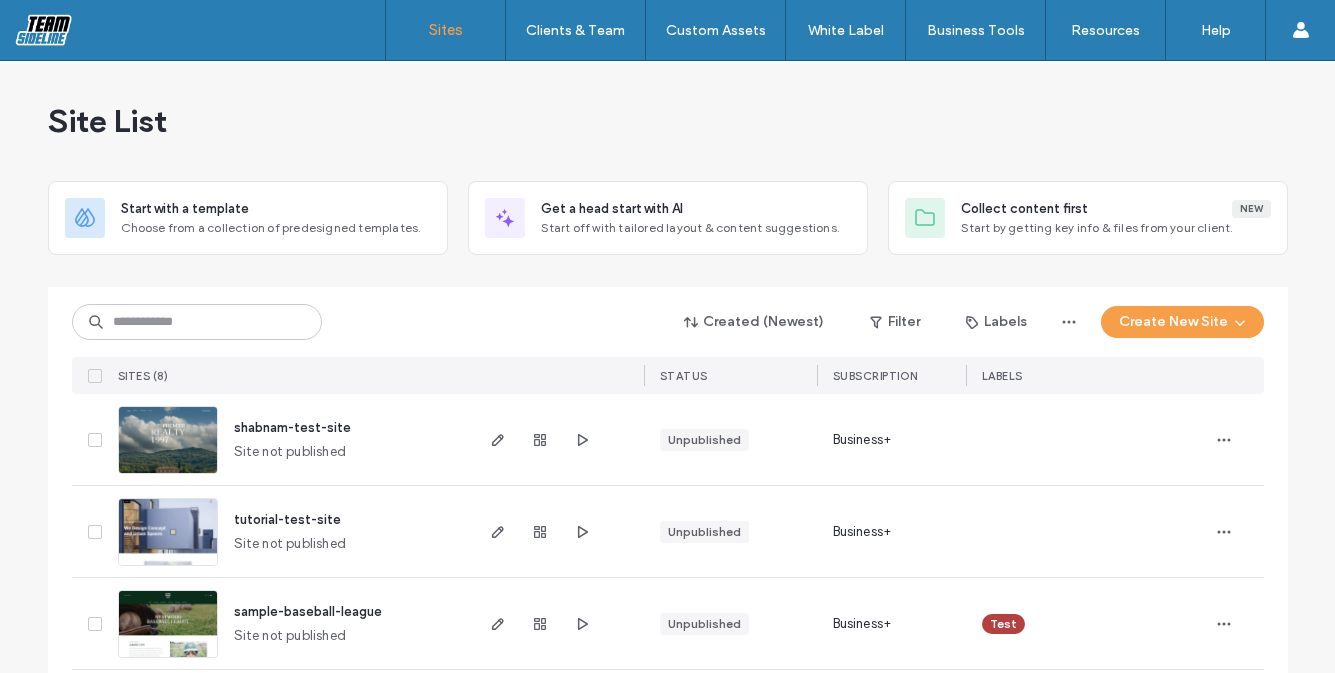 scroll, scrollTop: 0, scrollLeft: 0, axis: both 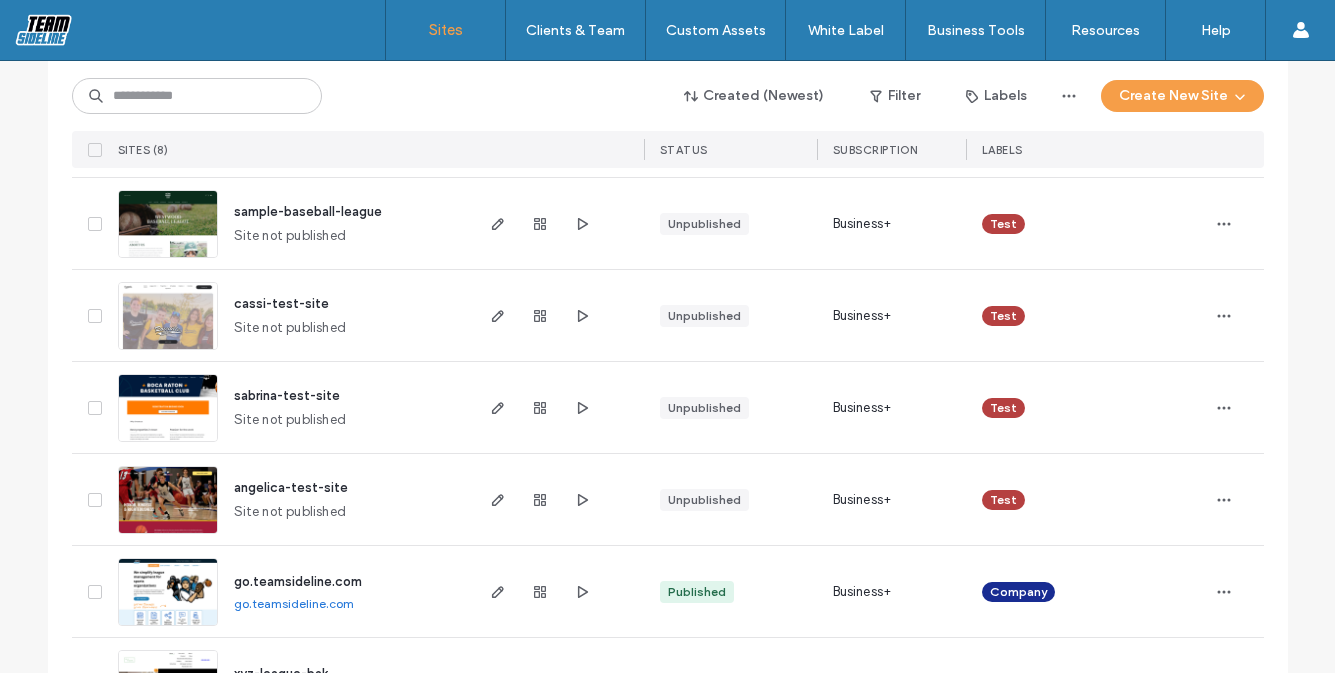click on "cassi-test-site" at bounding box center [281, 303] 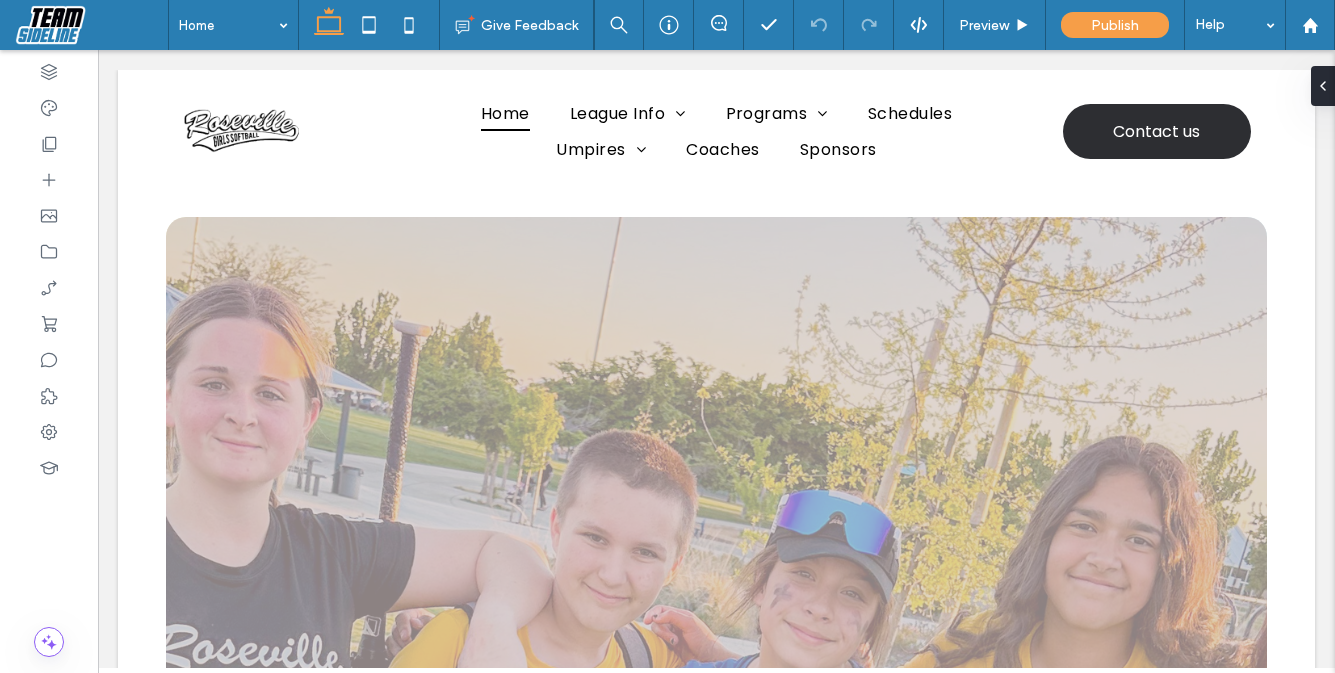 scroll, scrollTop: 1400, scrollLeft: 0, axis: vertical 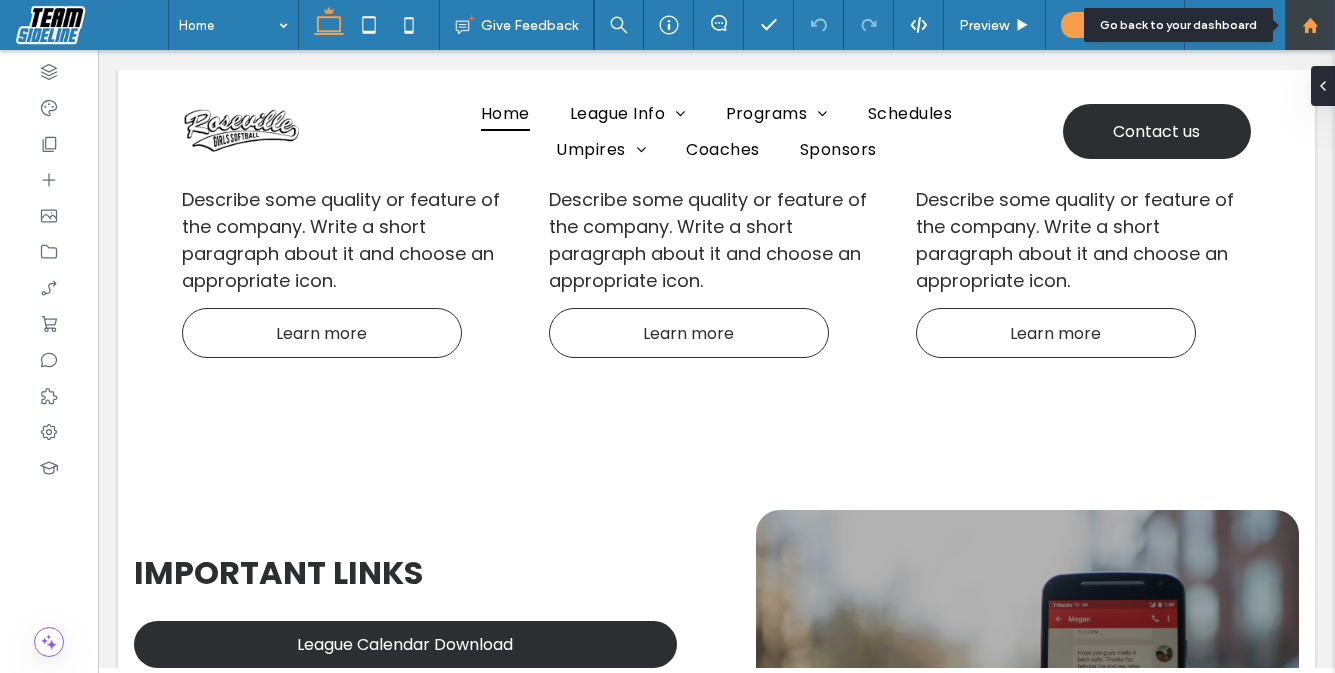 click at bounding box center (1310, 25) 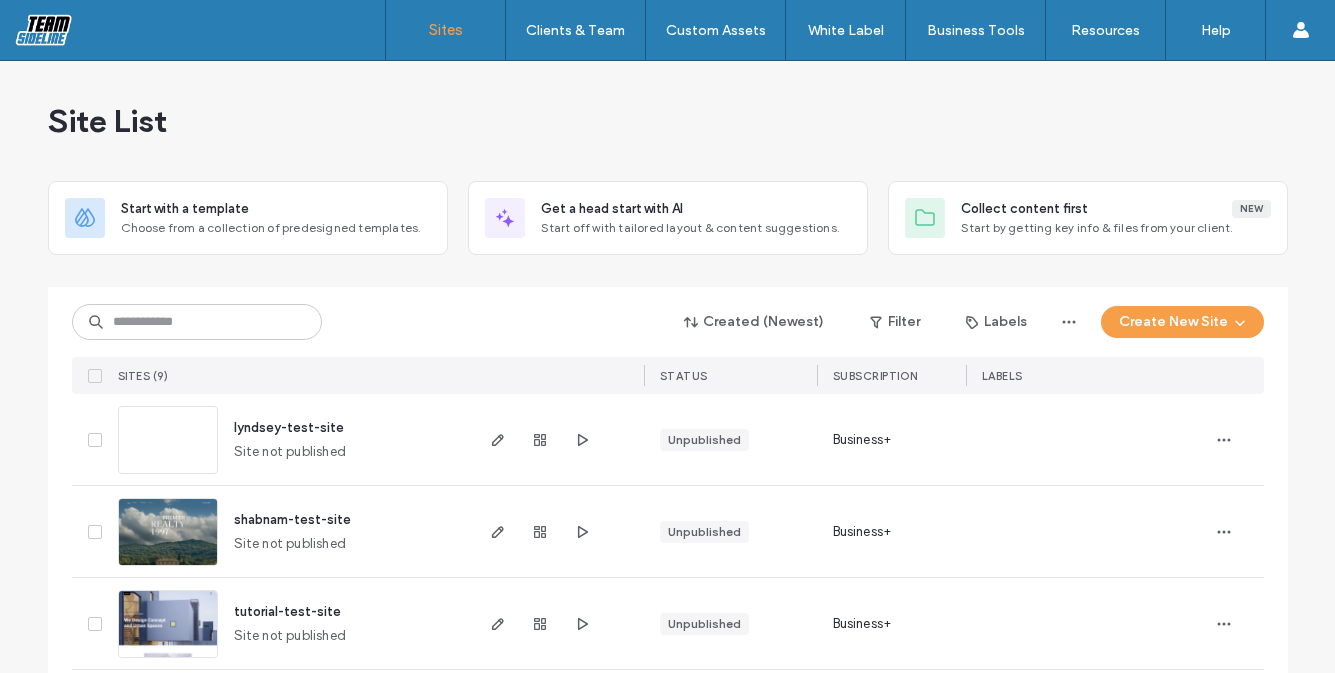 scroll, scrollTop: 0, scrollLeft: 0, axis: both 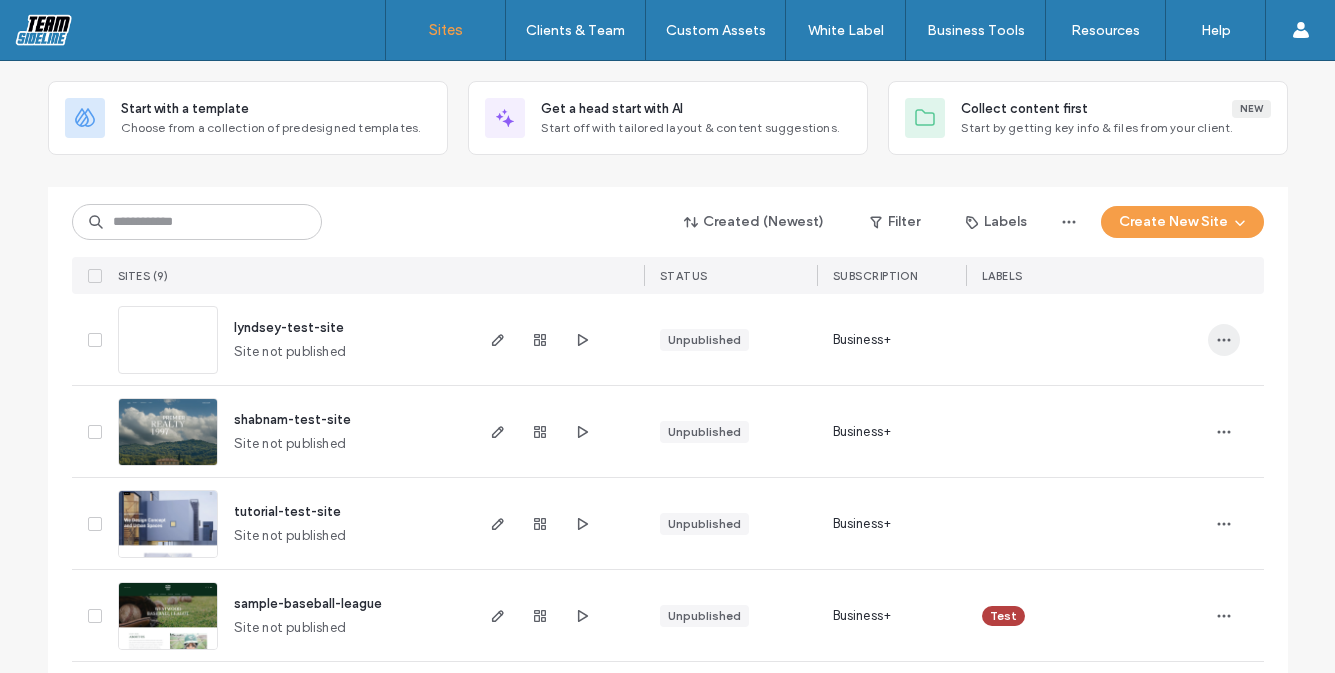 click 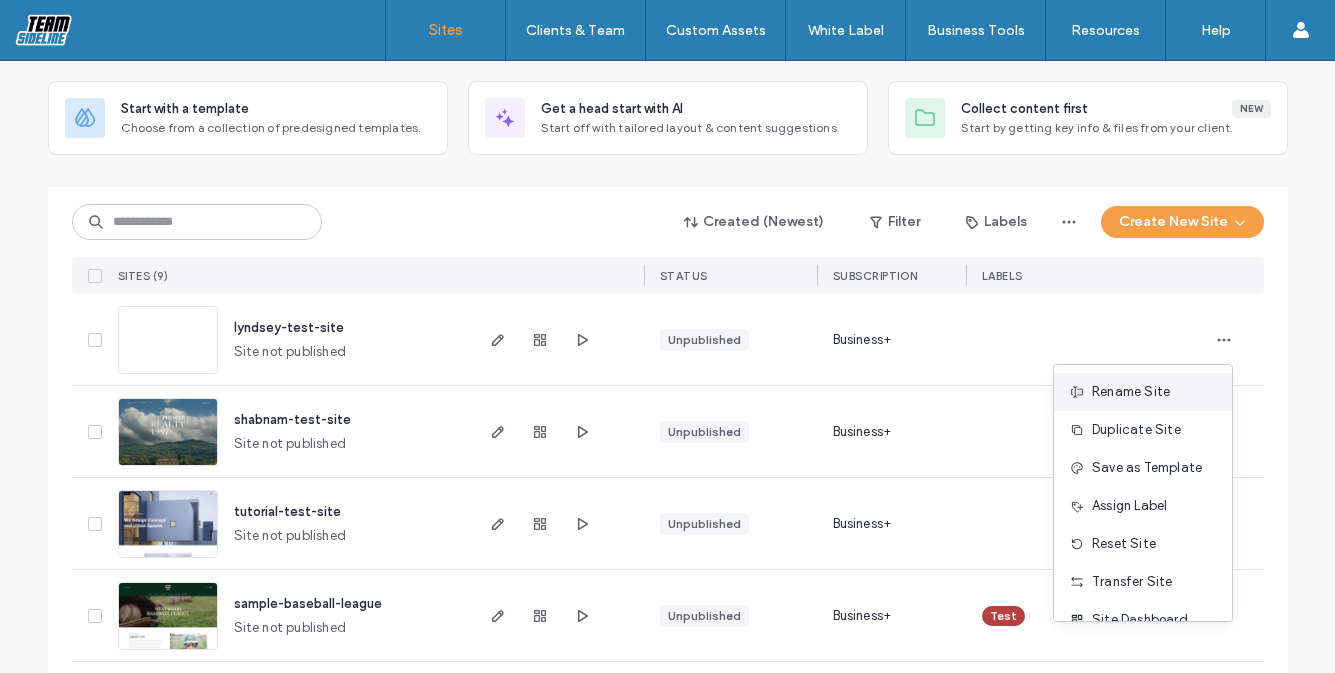 click on "Rename Site" at bounding box center (1143, 392) 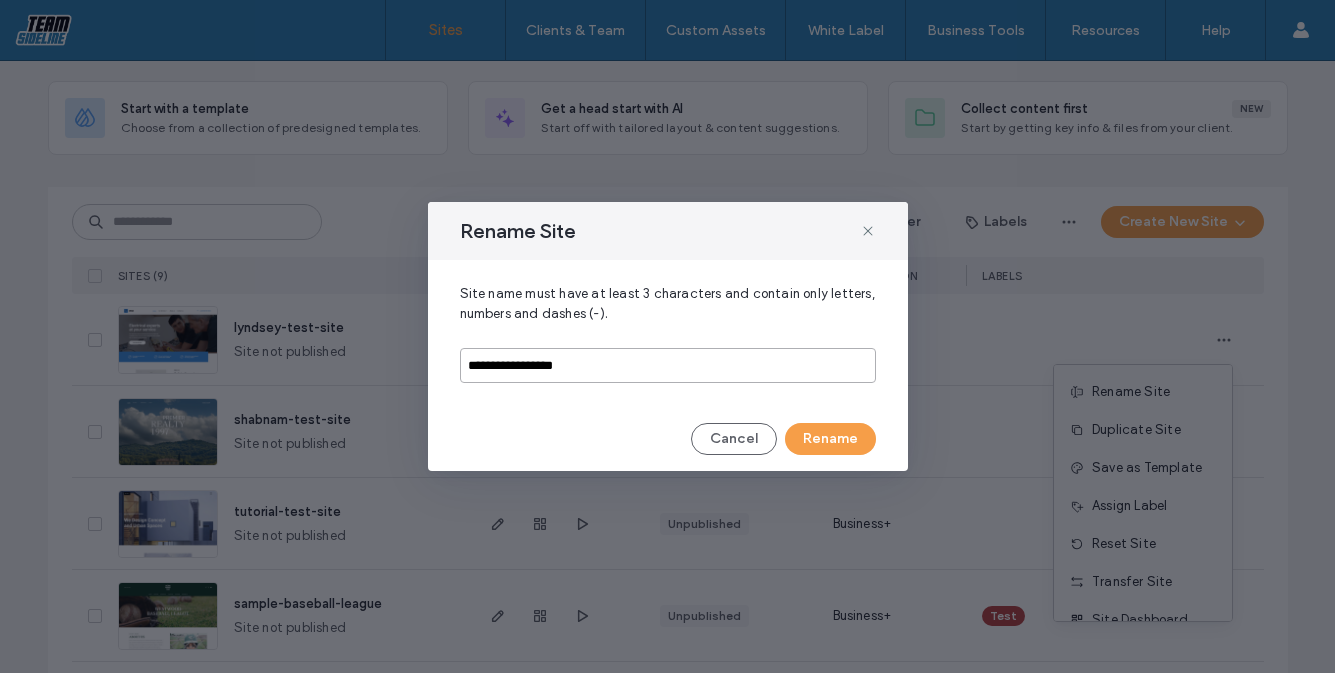 click on "**********" at bounding box center [668, 365] 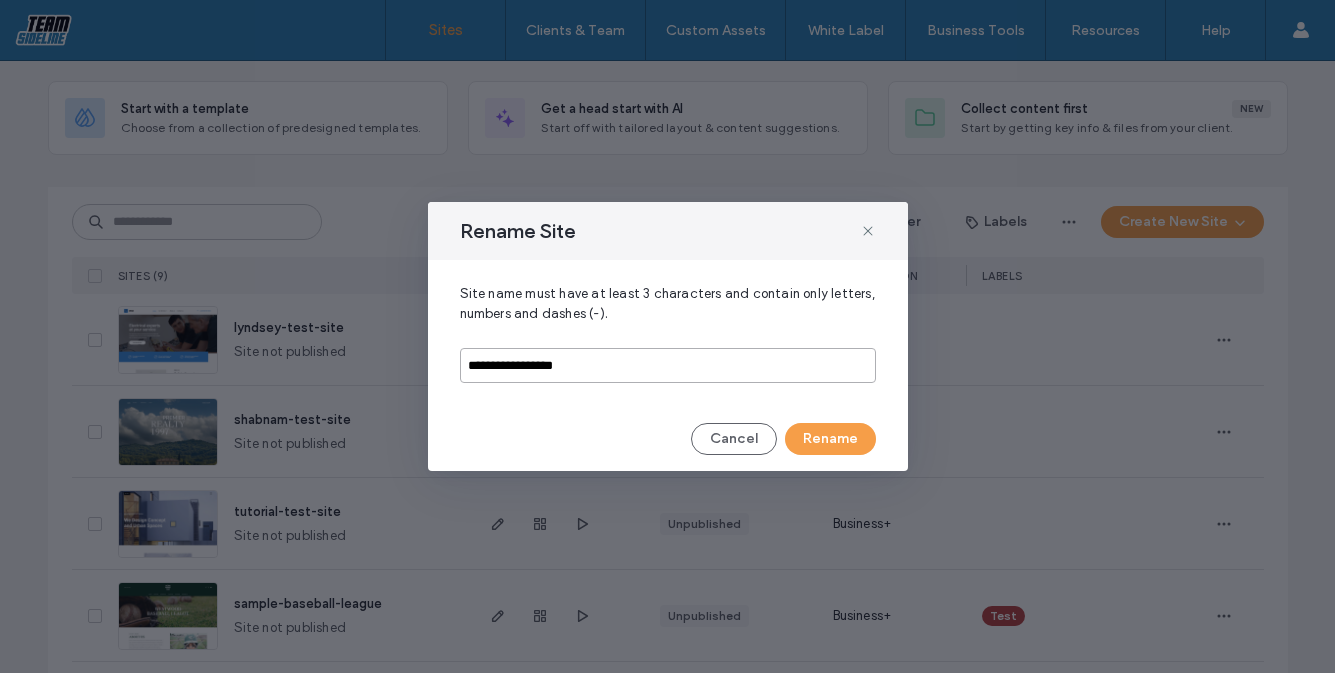 click on "**********" at bounding box center [668, 365] 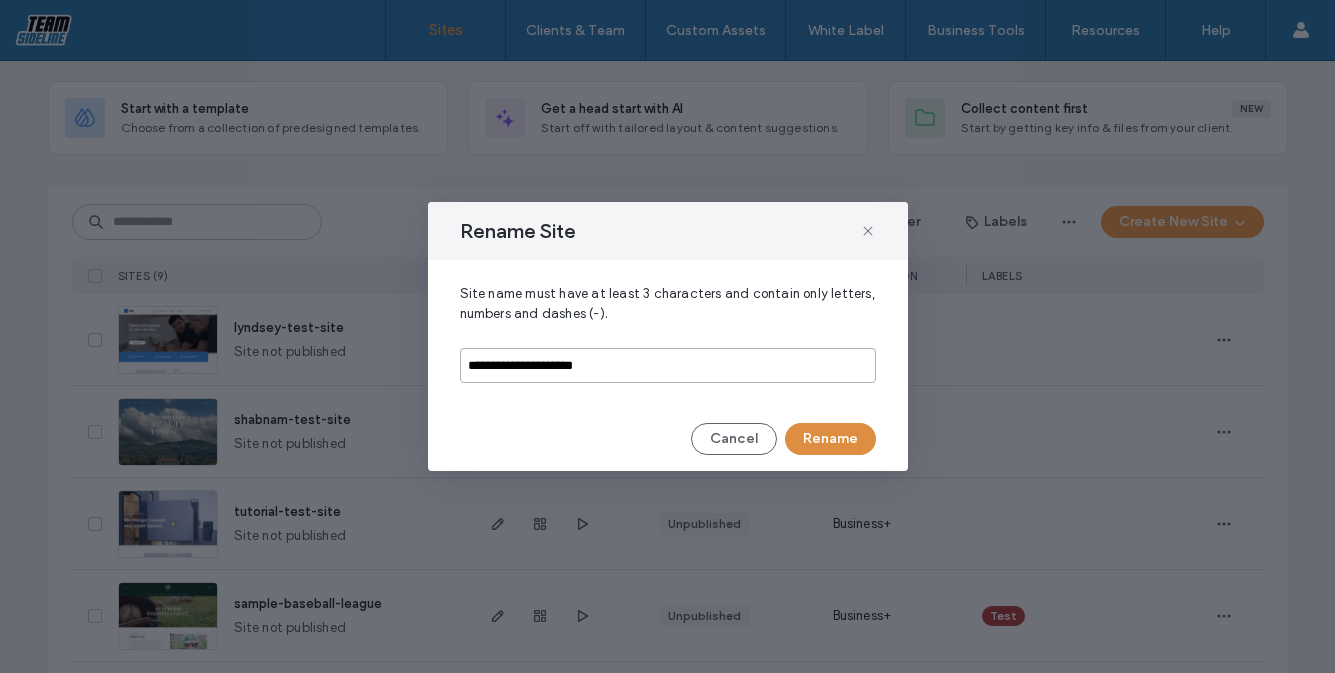 type on "**********" 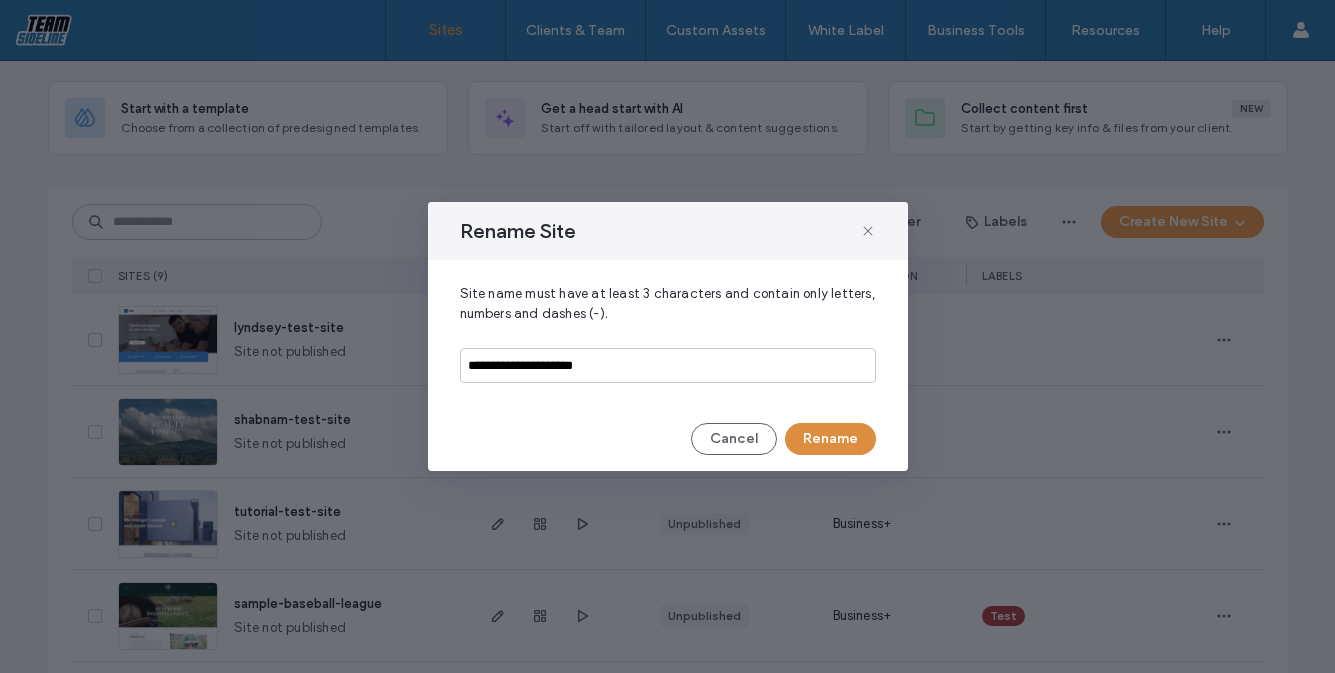 click on "Rename" at bounding box center (830, 439) 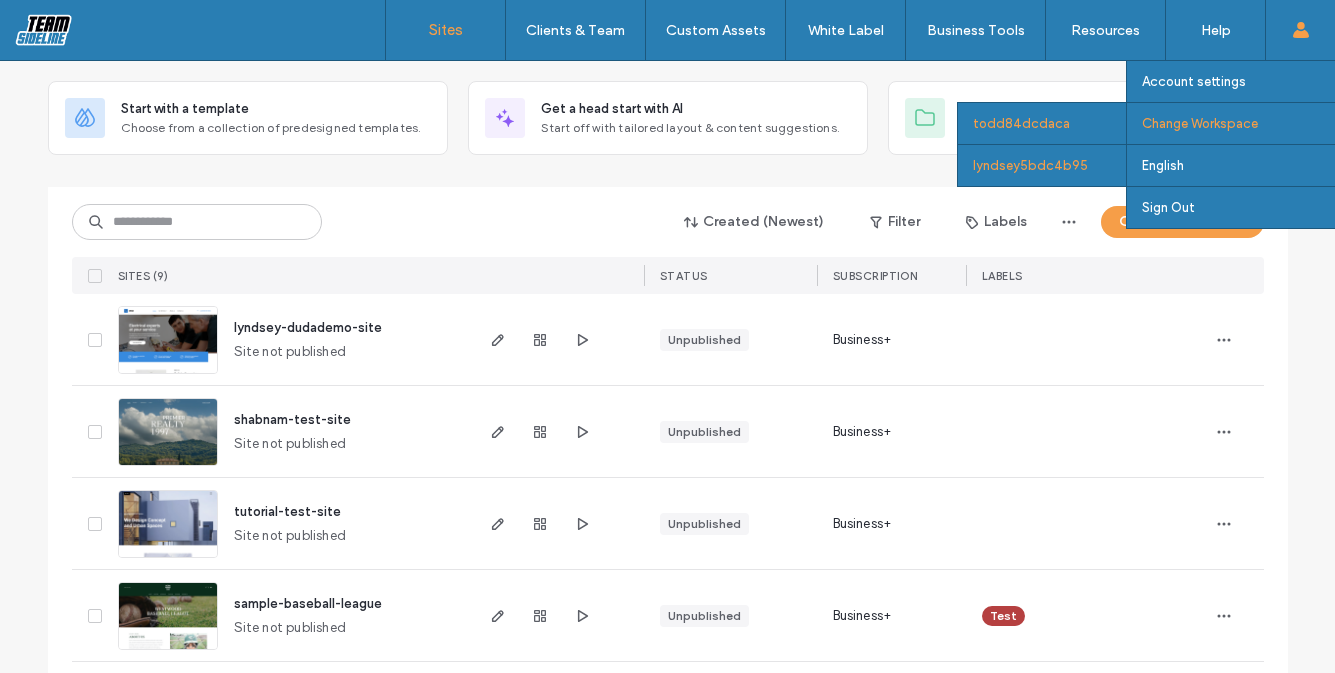 click on "lyndsey5bdc4b95" at bounding box center (1042, 165) 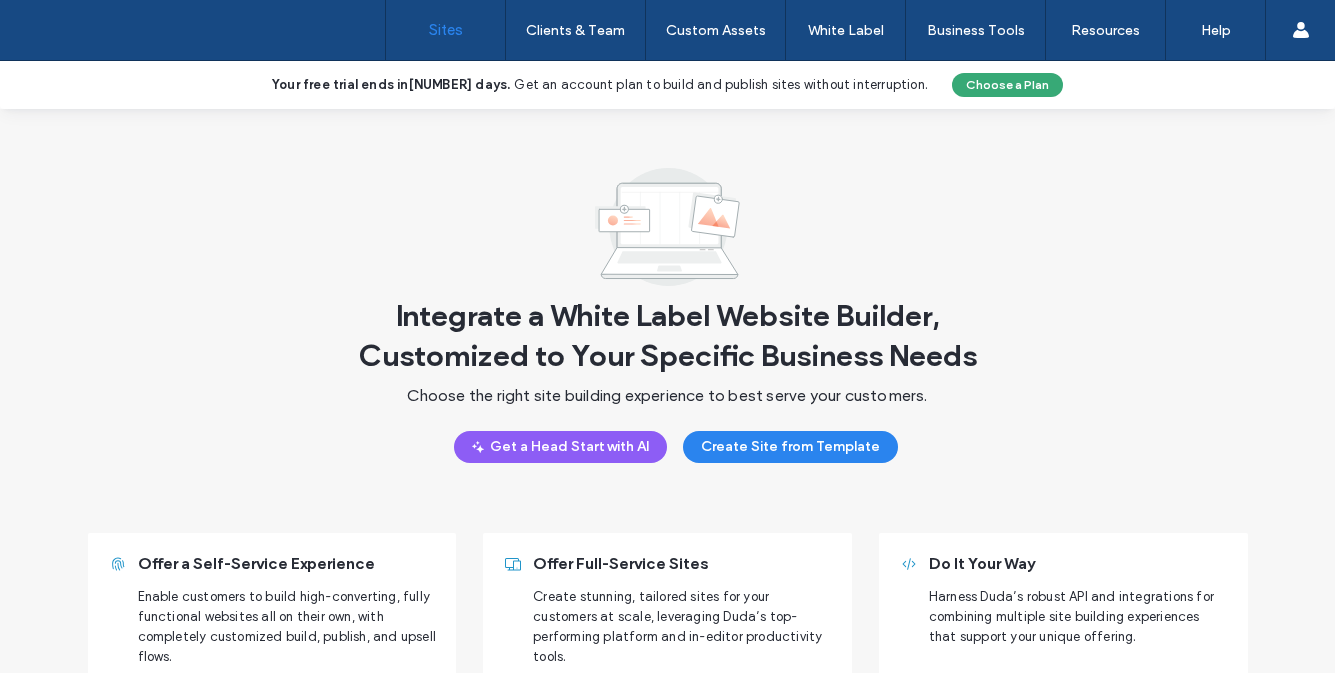 scroll, scrollTop: 0, scrollLeft: 0, axis: both 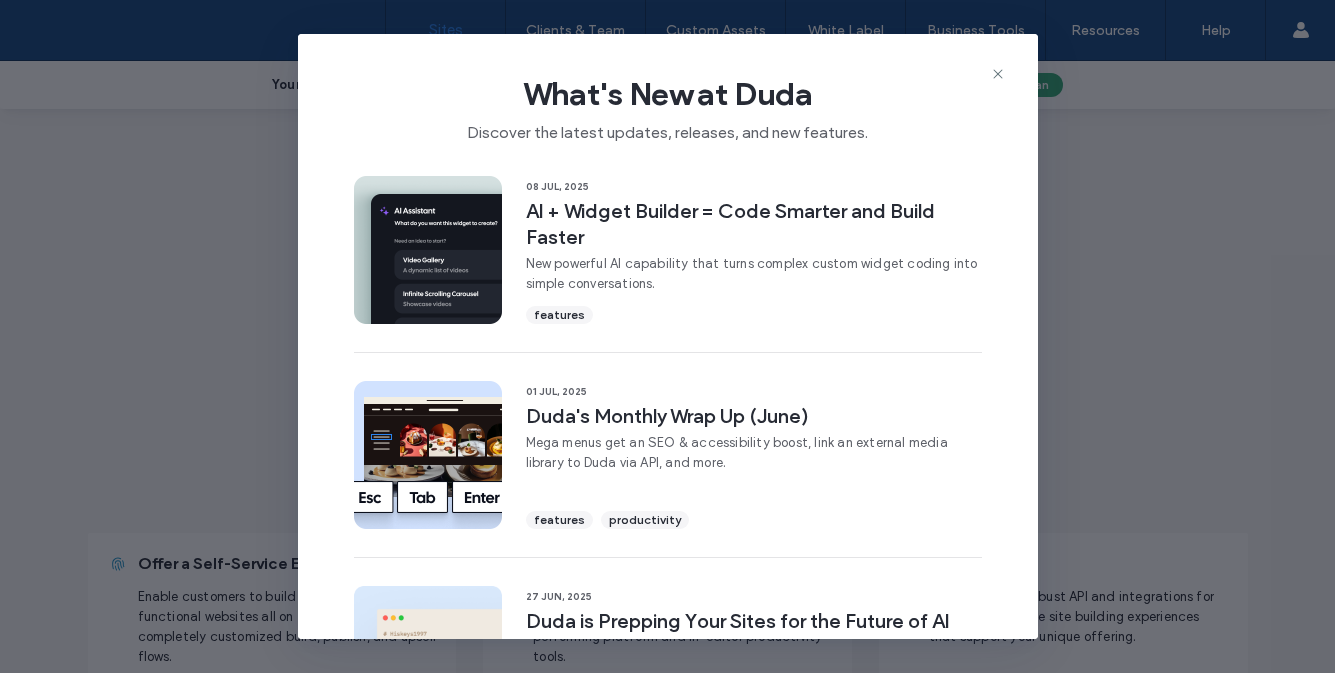 click on "What's New at Duda Discover the latest updates, releases, and new features." at bounding box center (668, 101) 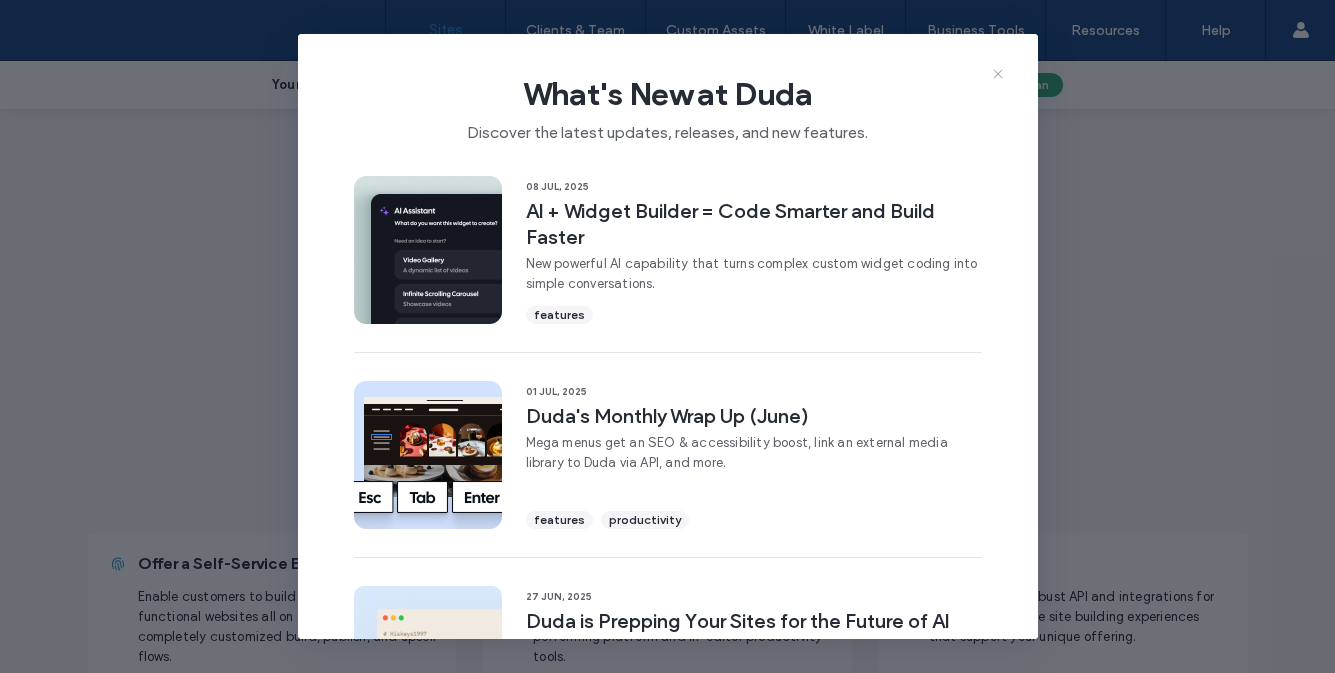 click 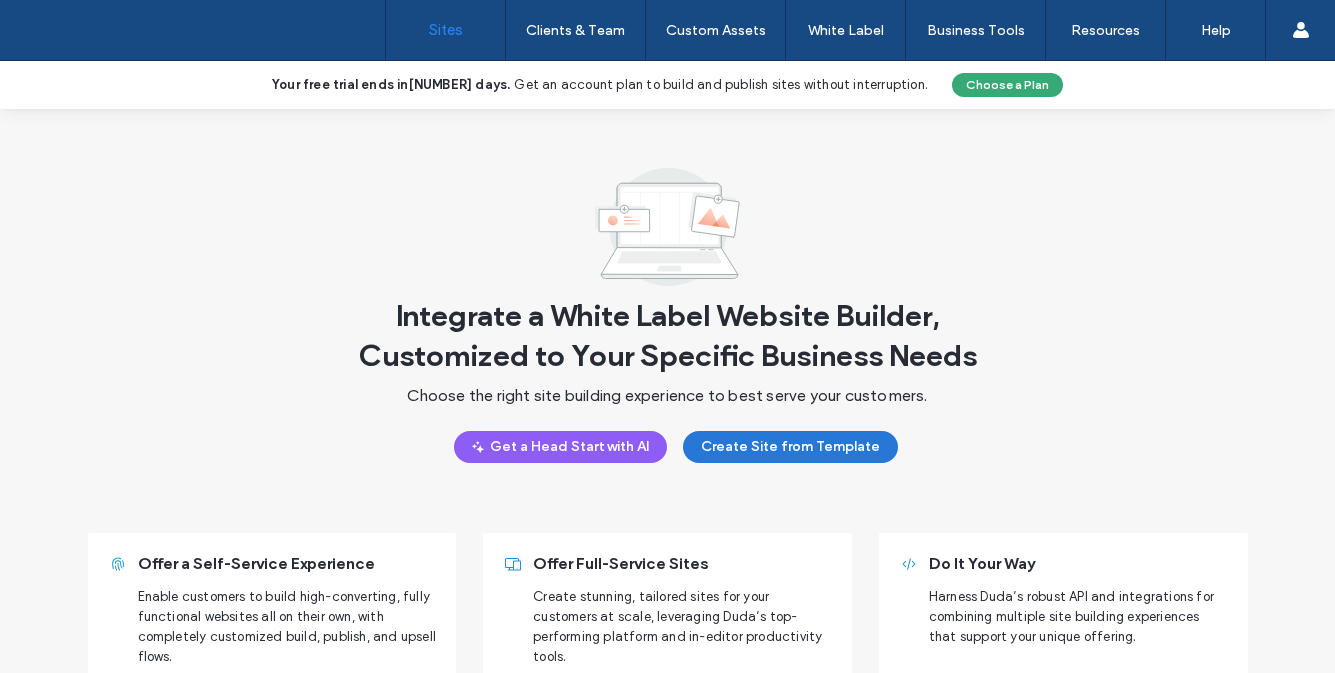 click on "Create Site from Template" at bounding box center [790, 447] 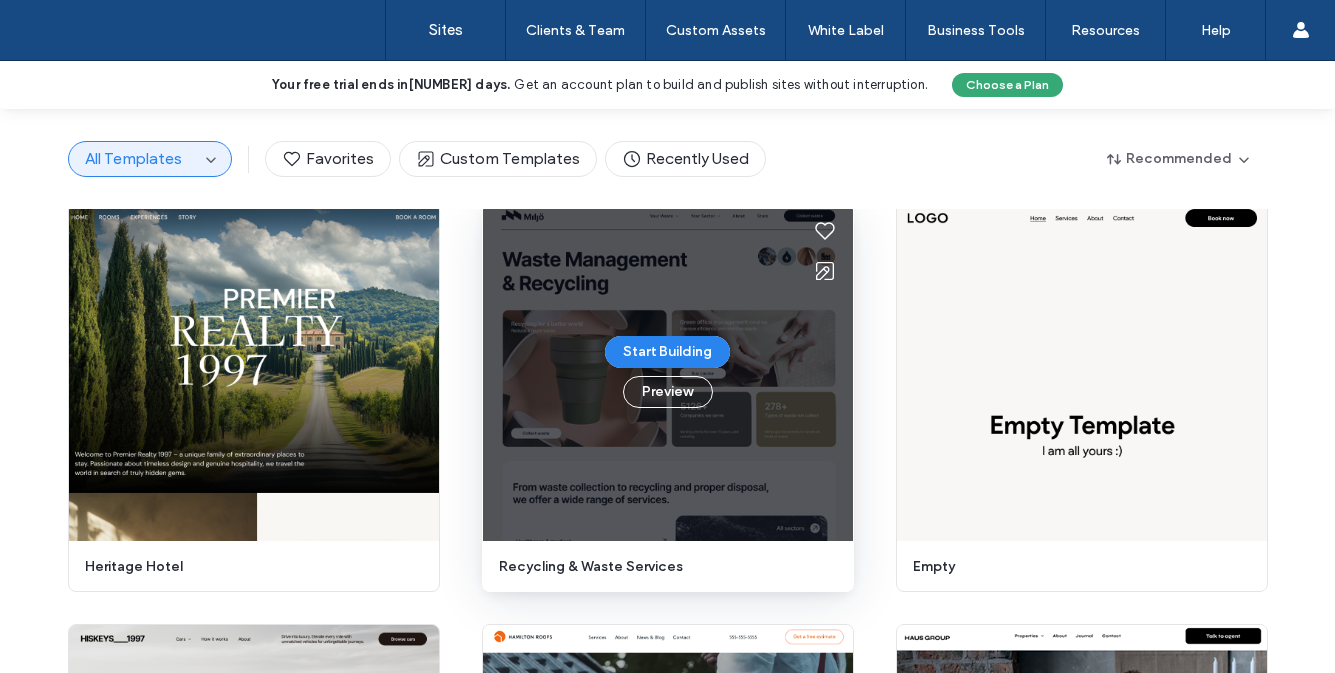 scroll, scrollTop: 0, scrollLeft: 0, axis: both 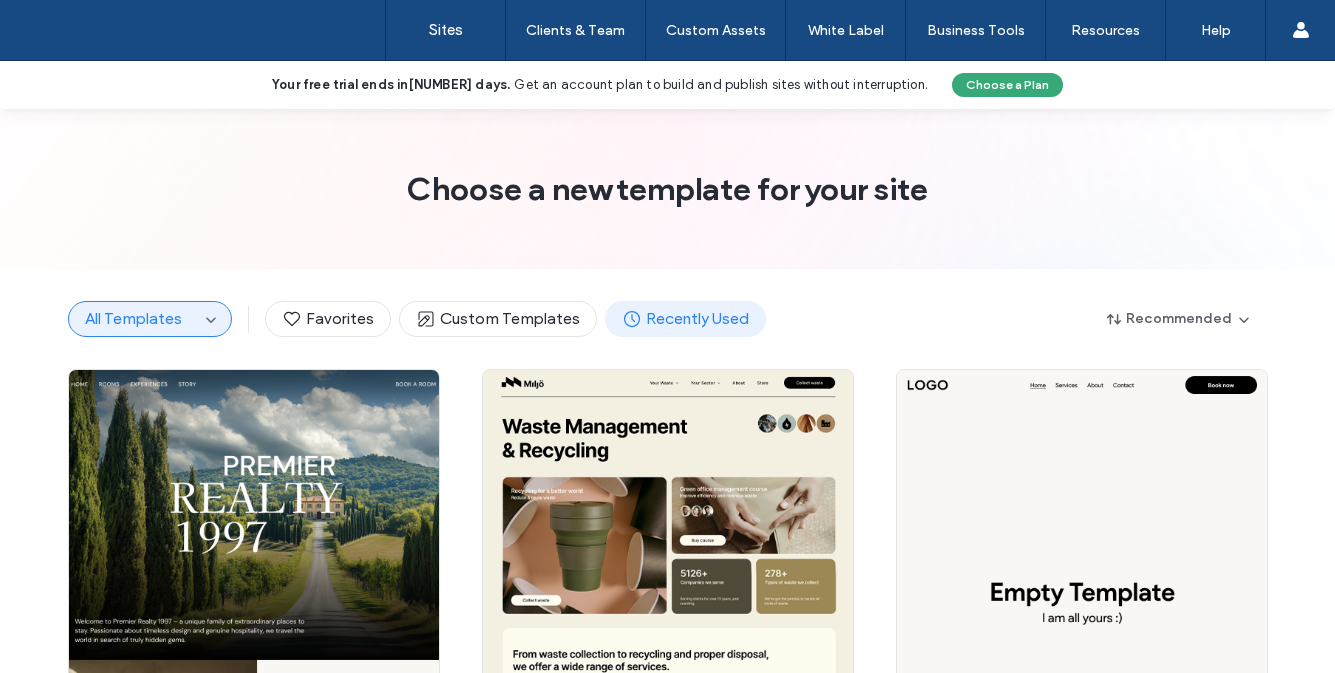 click on "Recently Used" at bounding box center (685, 319) 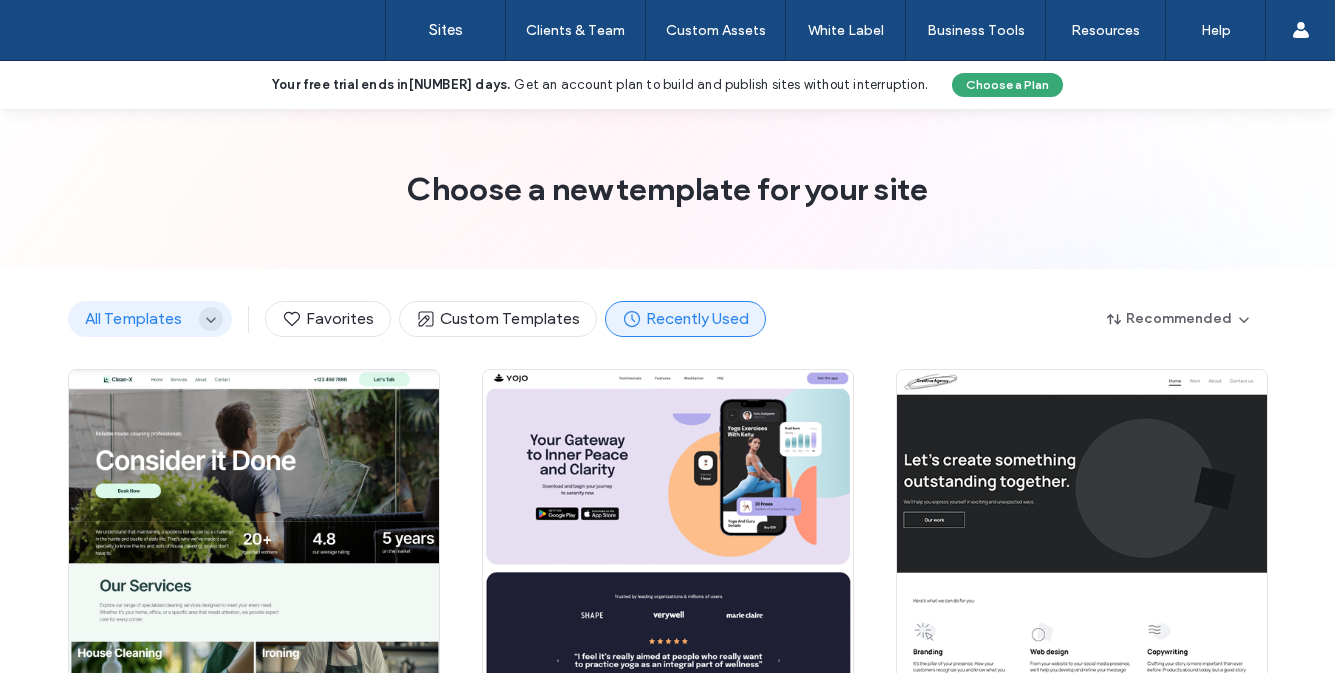 click 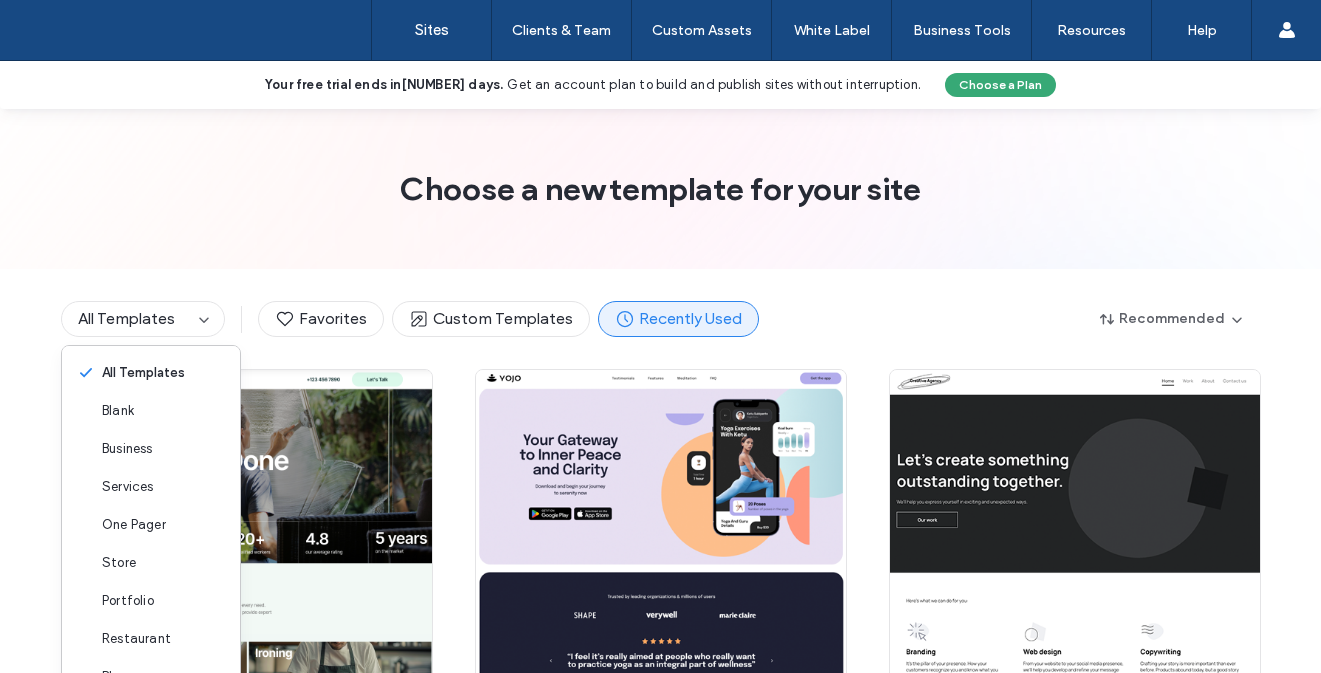 click on "All Templates Favorites Custom Templates Recently Used Recommended" at bounding box center (661, 319) 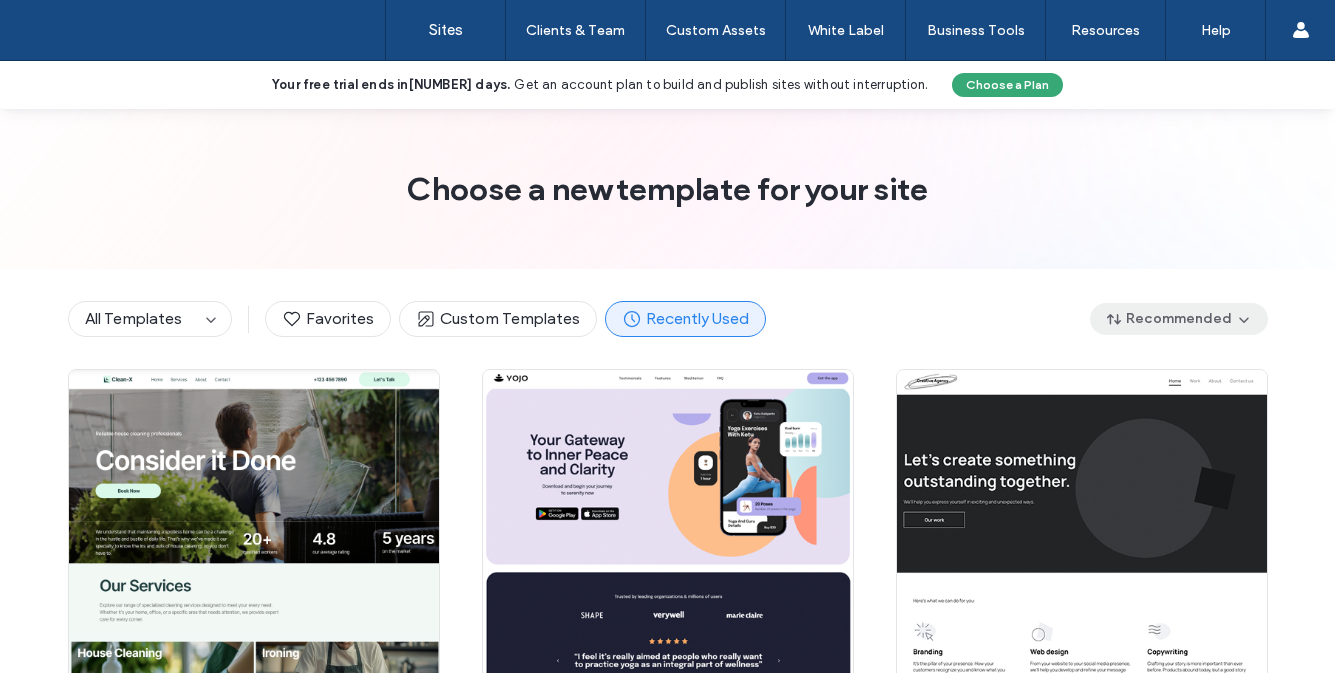 click 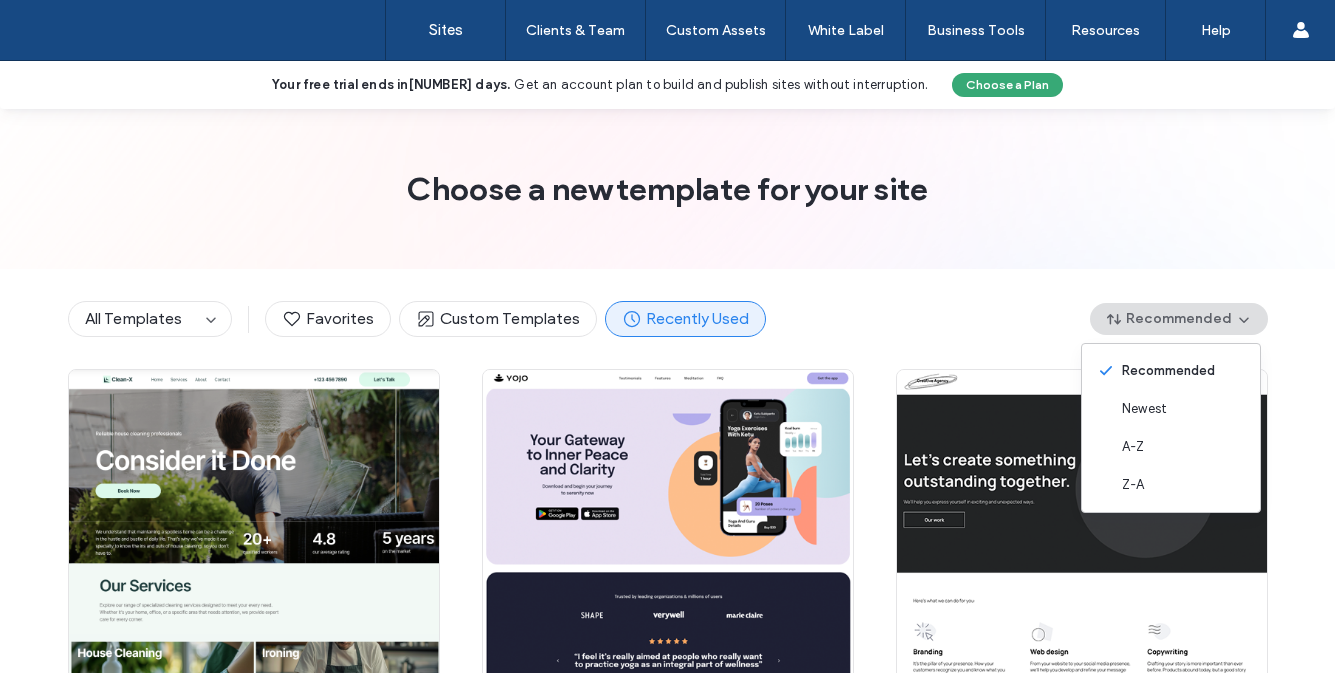 click on "All Templates Favorites Custom Templates Recently Used Recommended" at bounding box center [668, 319] 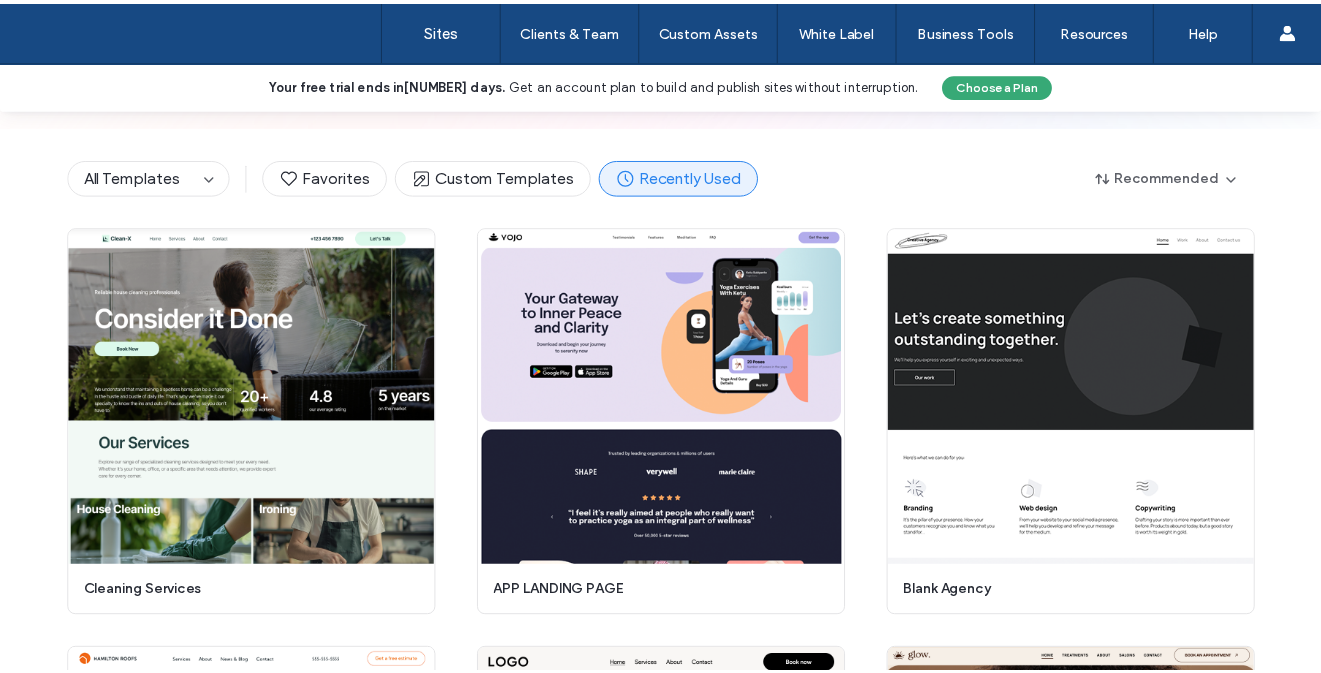 scroll, scrollTop: 0, scrollLeft: 0, axis: both 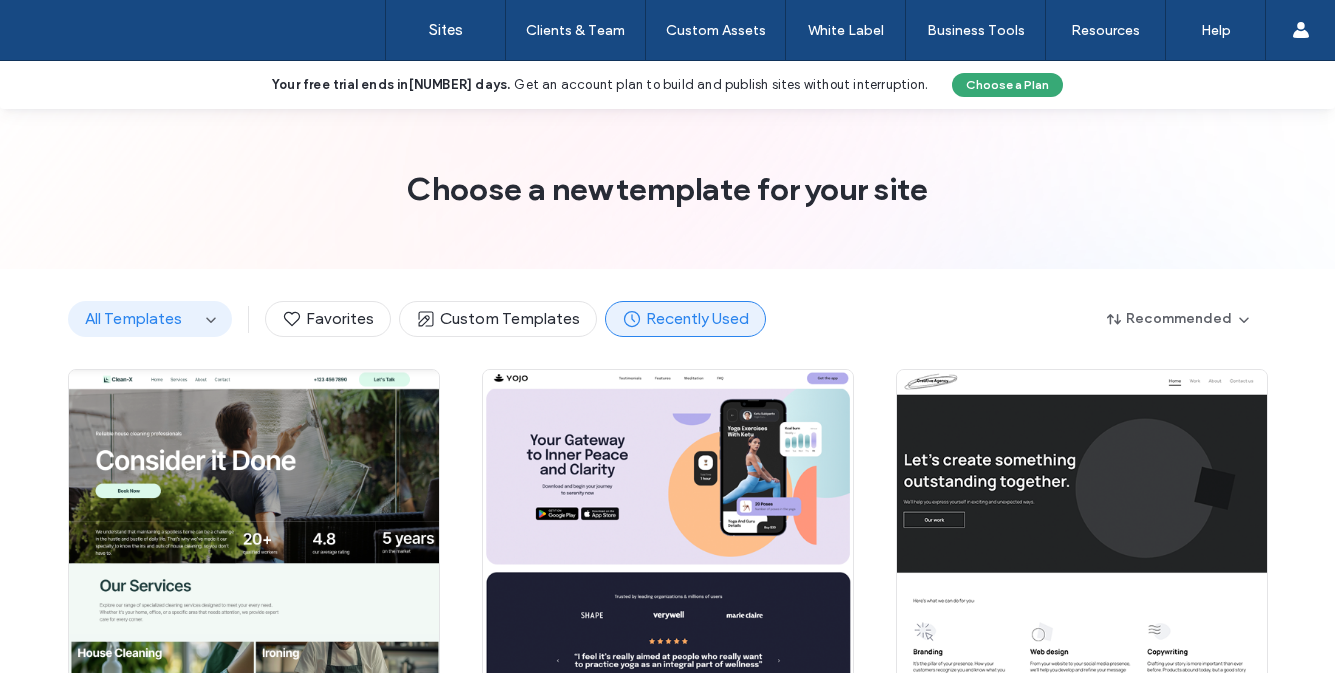 click on "All Templates" at bounding box center (133, 318) 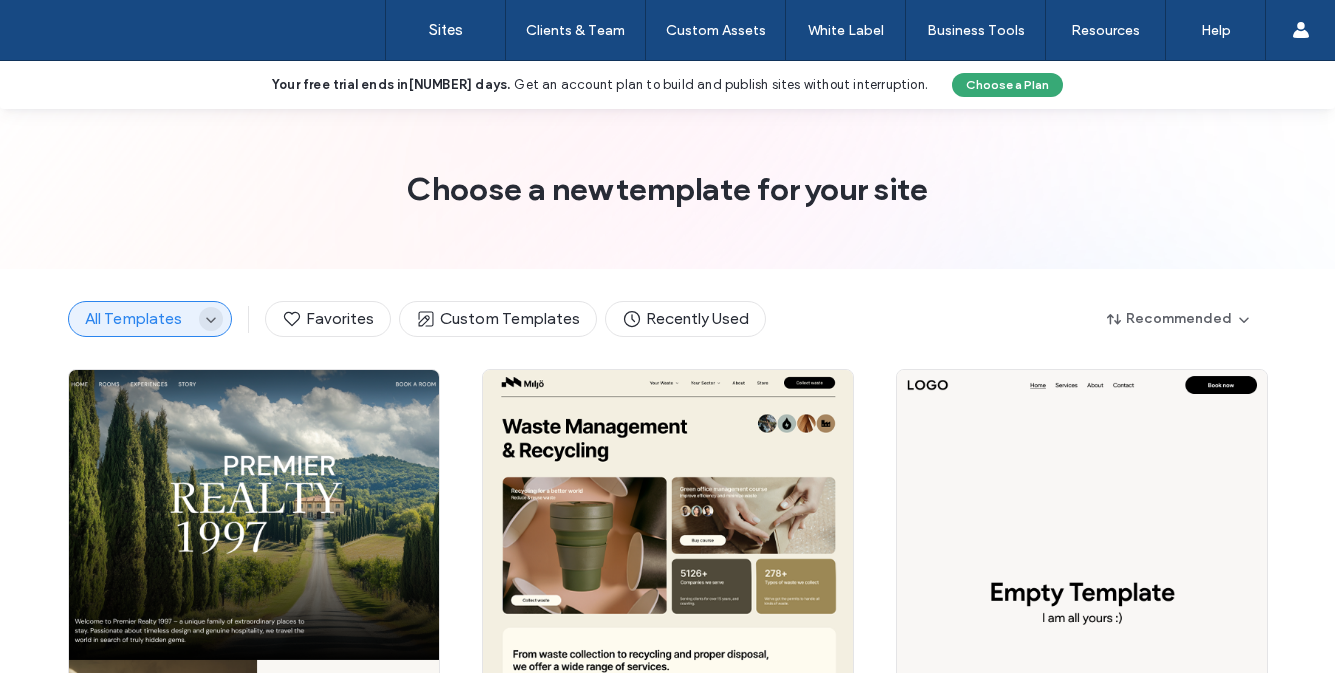 click 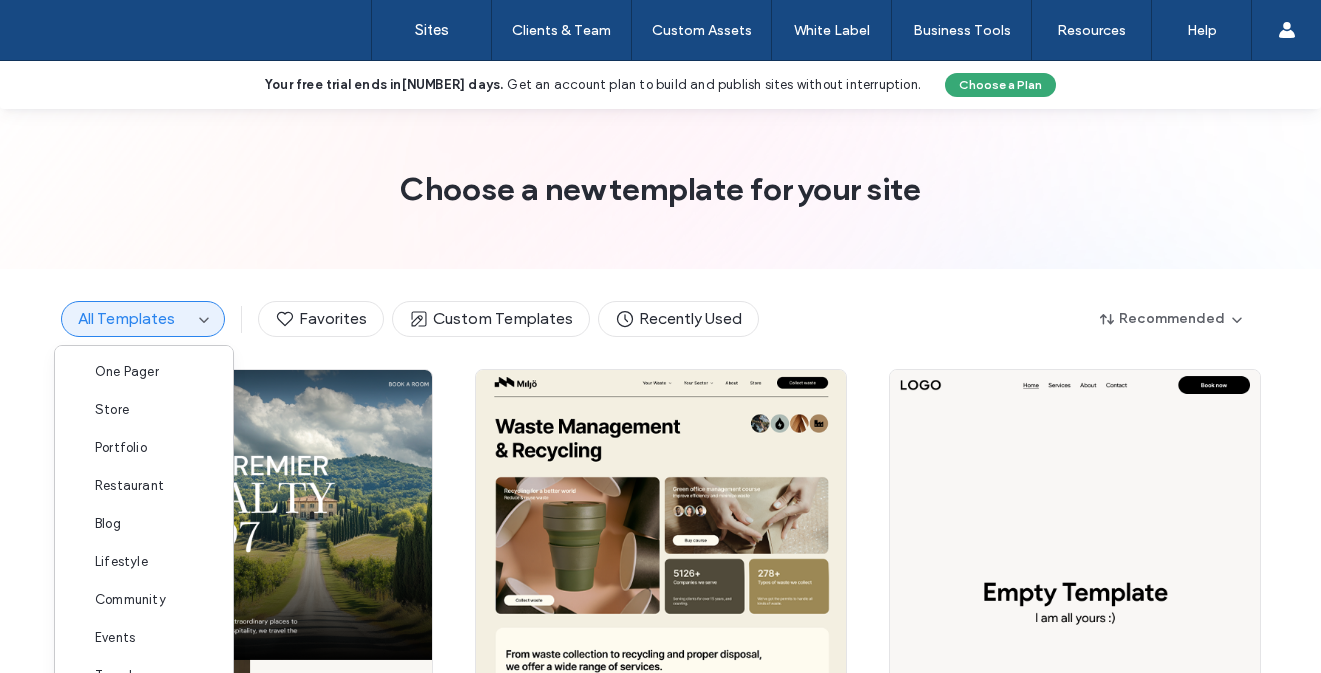 scroll, scrollTop: 162, scrollLeft: 0, axis: vertical 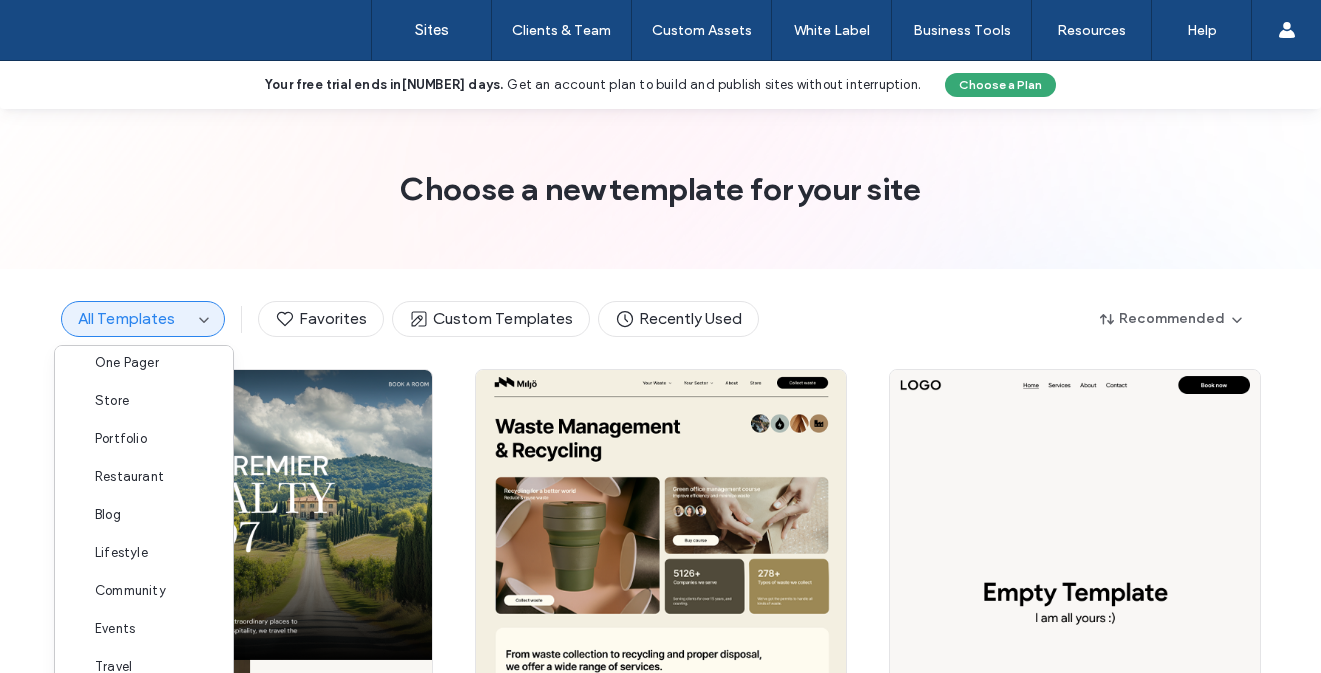 click on "All Templates Favorites Custom Templates Recently Used Recommended" at bounding box center (661, 319) 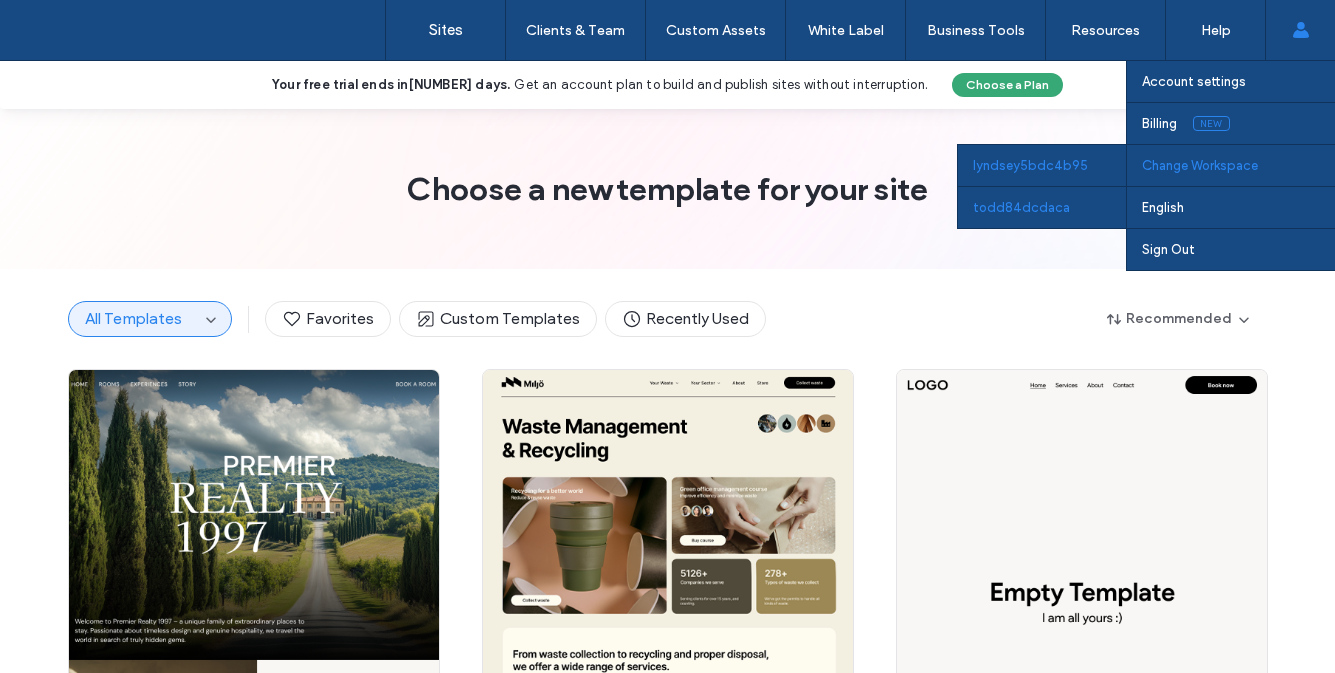 click on "todd84dcdaca" at bounding box center (1042, 207) 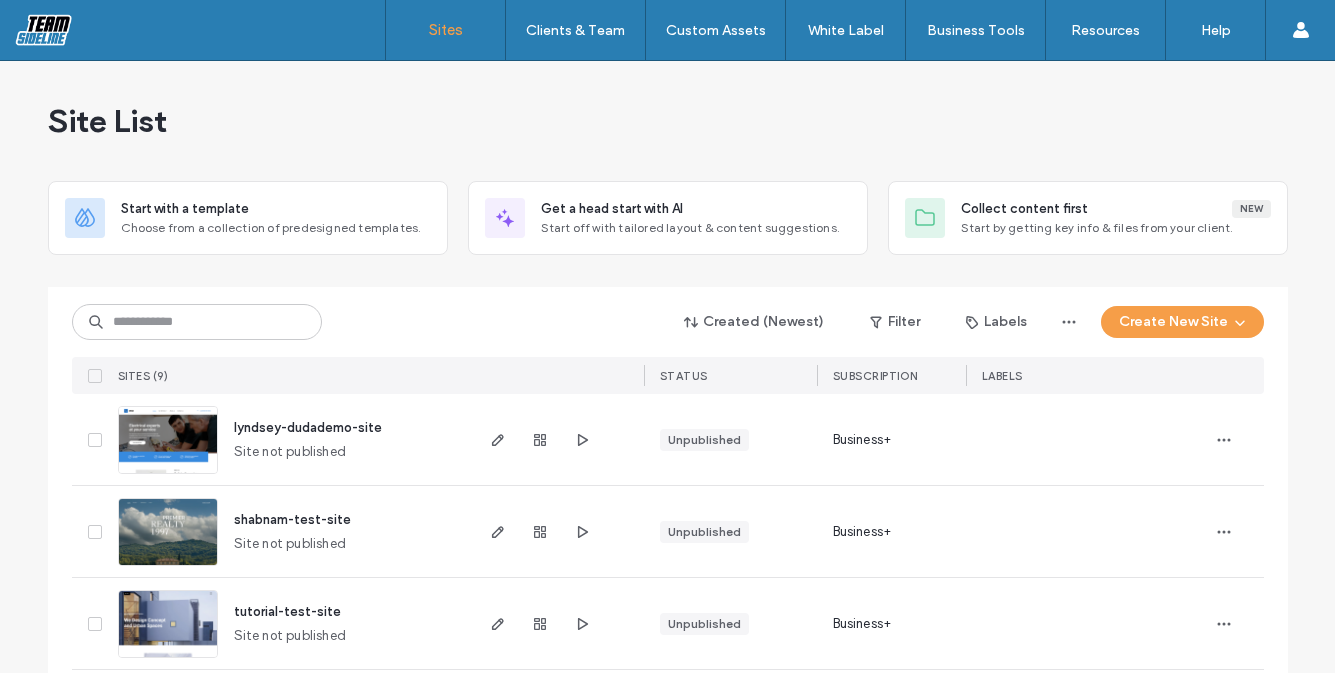 scroll, scrollTop: 0, scrollLeft: 0, axis: both 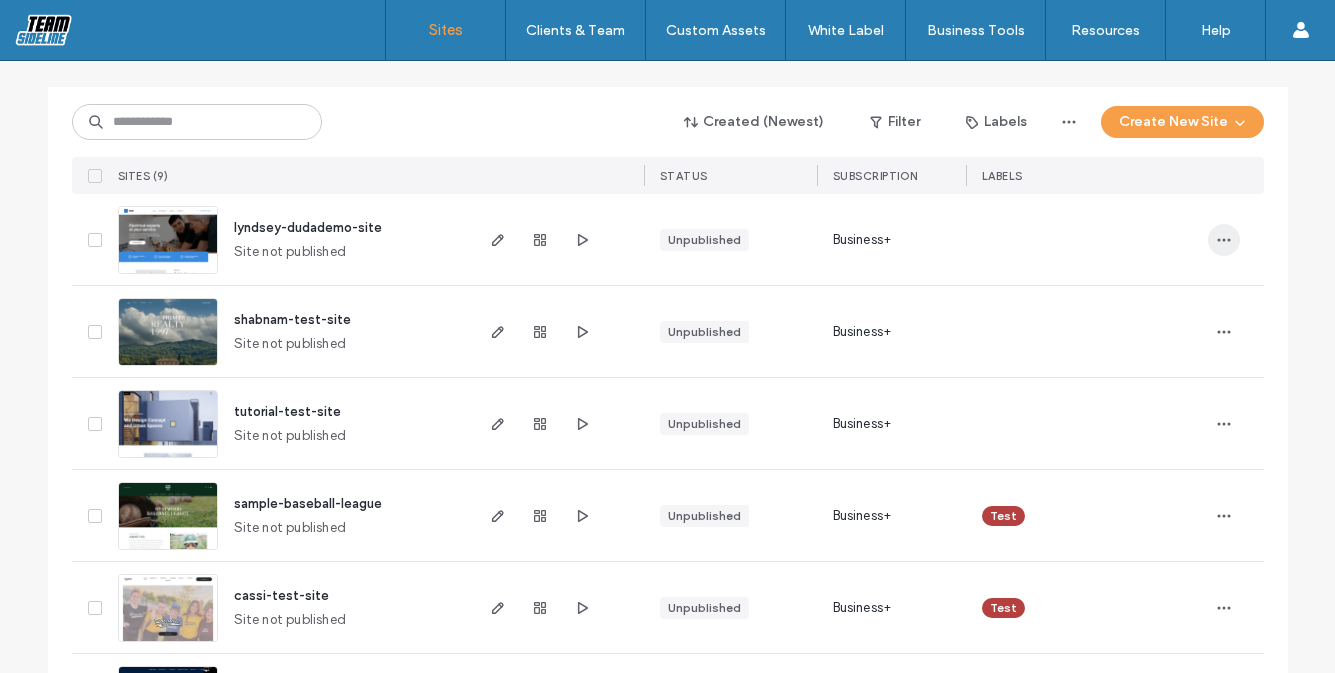 click 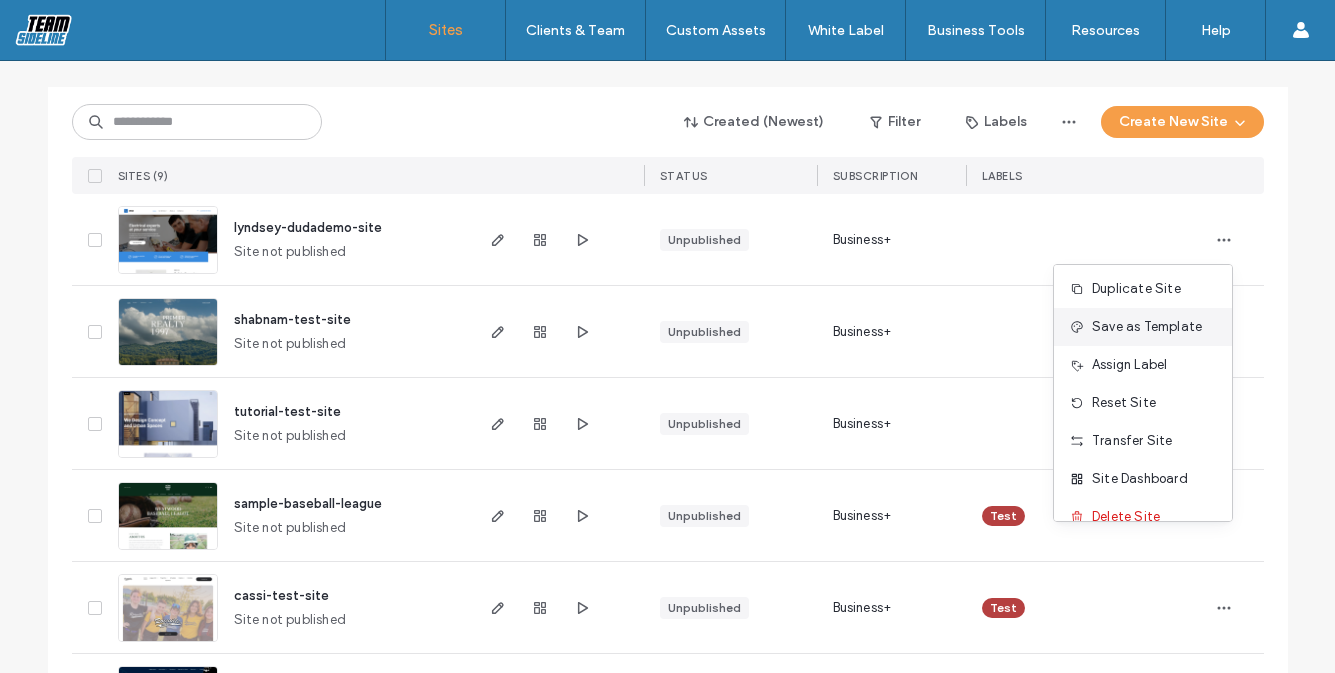 scroll, scrollTop: 64, scrollLeft: 0, axis: vertical 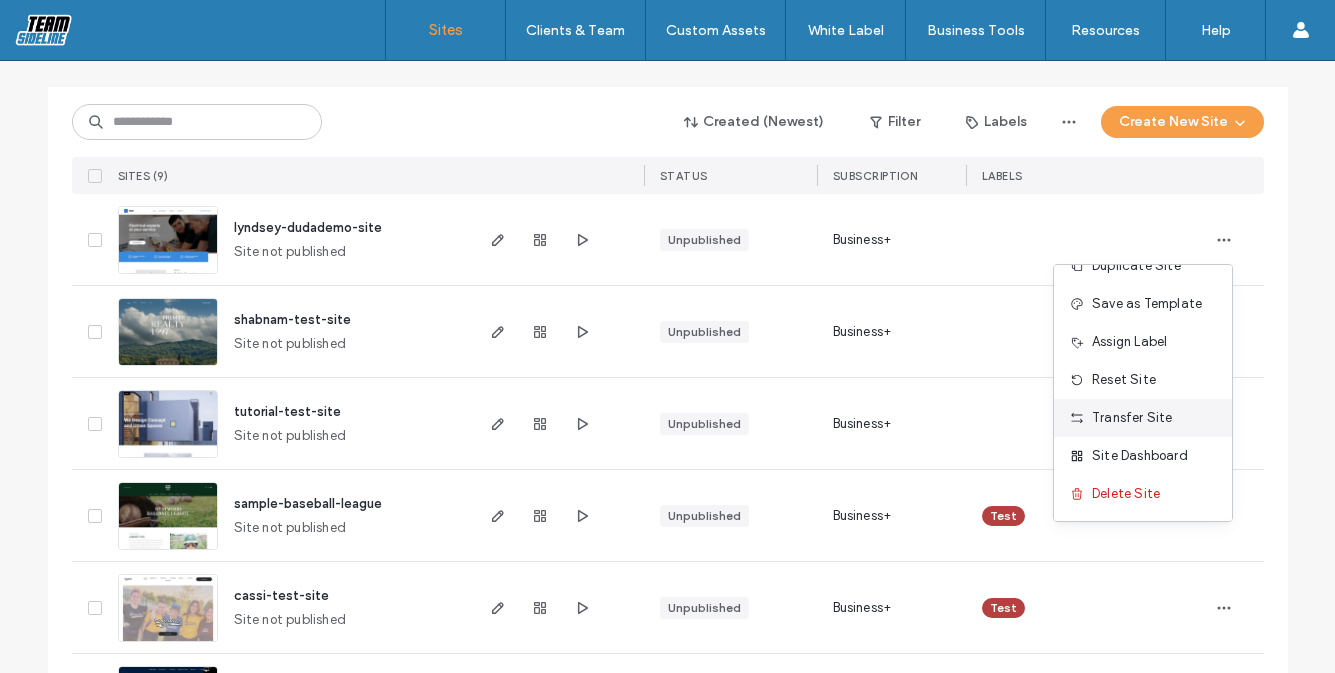 click on "Transfer Site" at bounding box center [1132, 418] 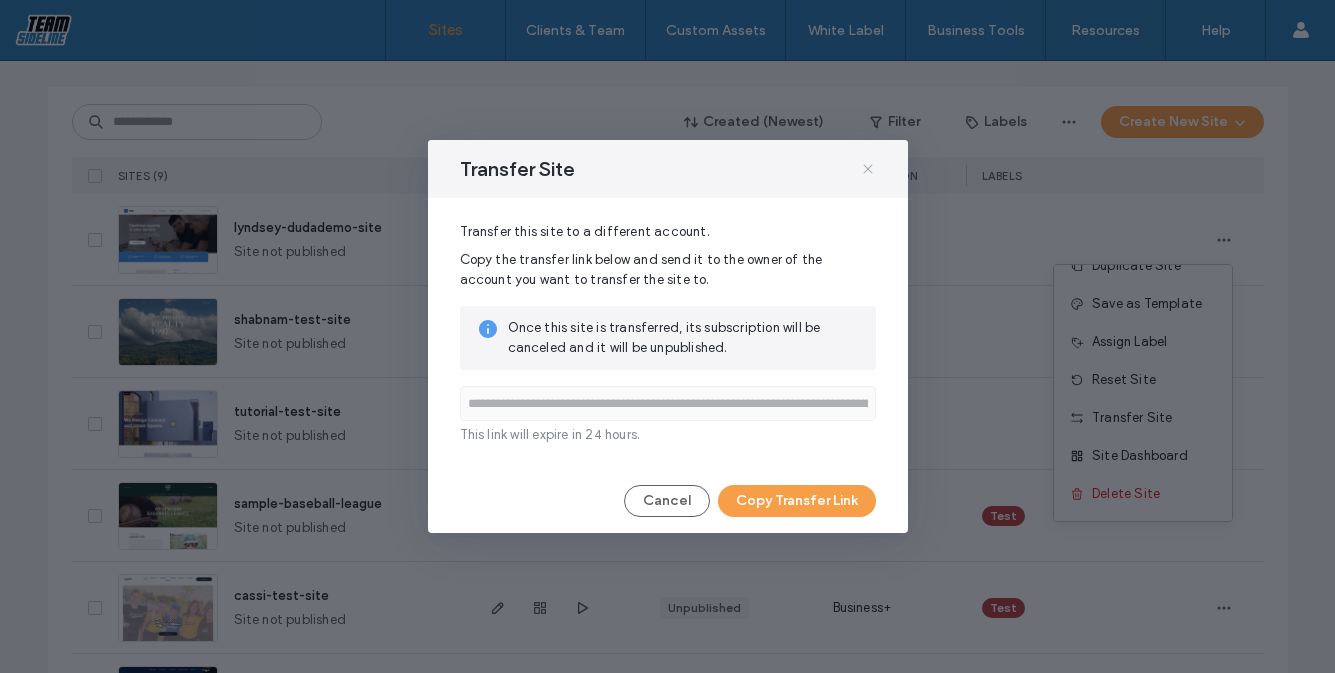 click 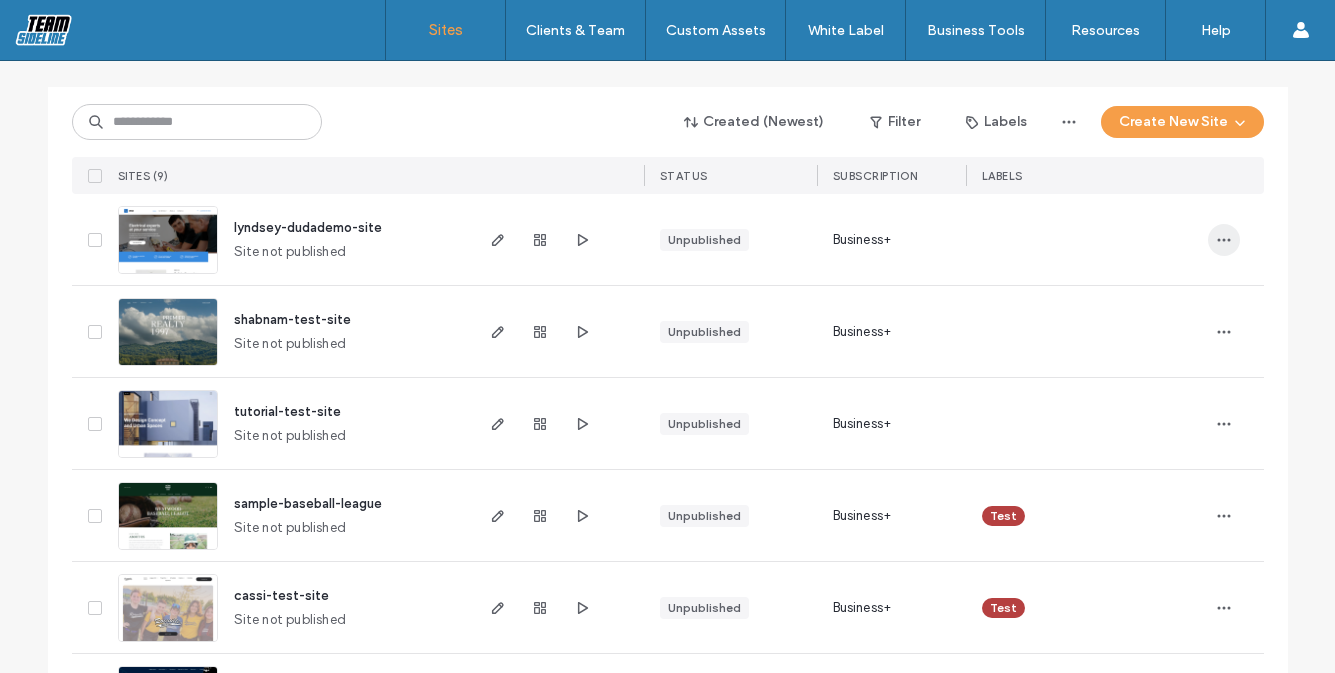 click at bounding box center (1224, 240) 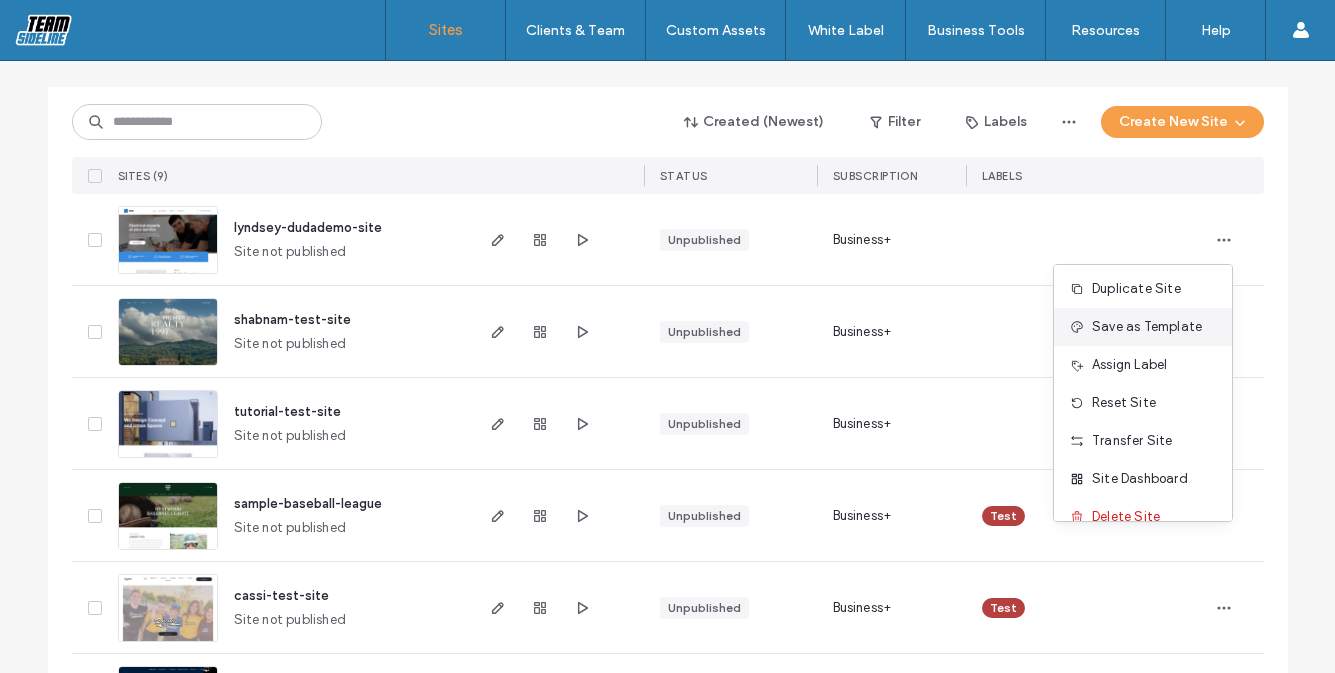 scroll, scrollTop: 64, scrollLeft: 0, axis: vertical 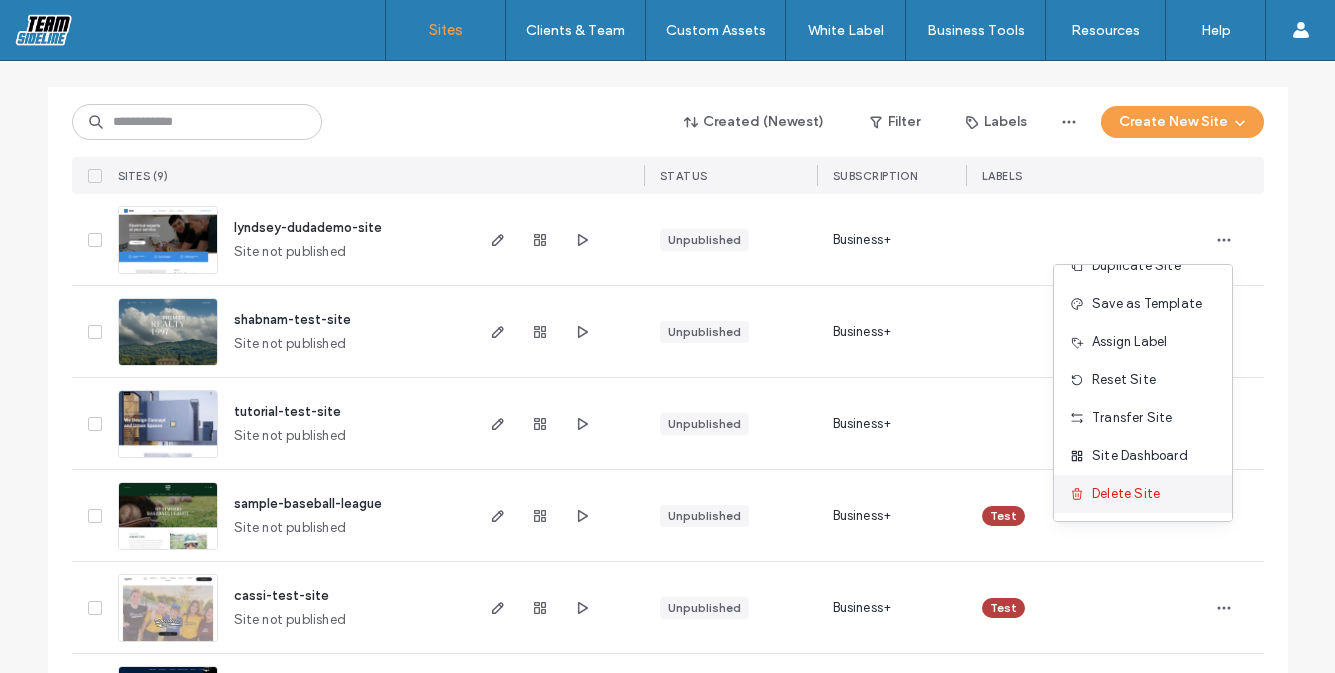click on "Delete Site" at bounding box center (1126, 494) 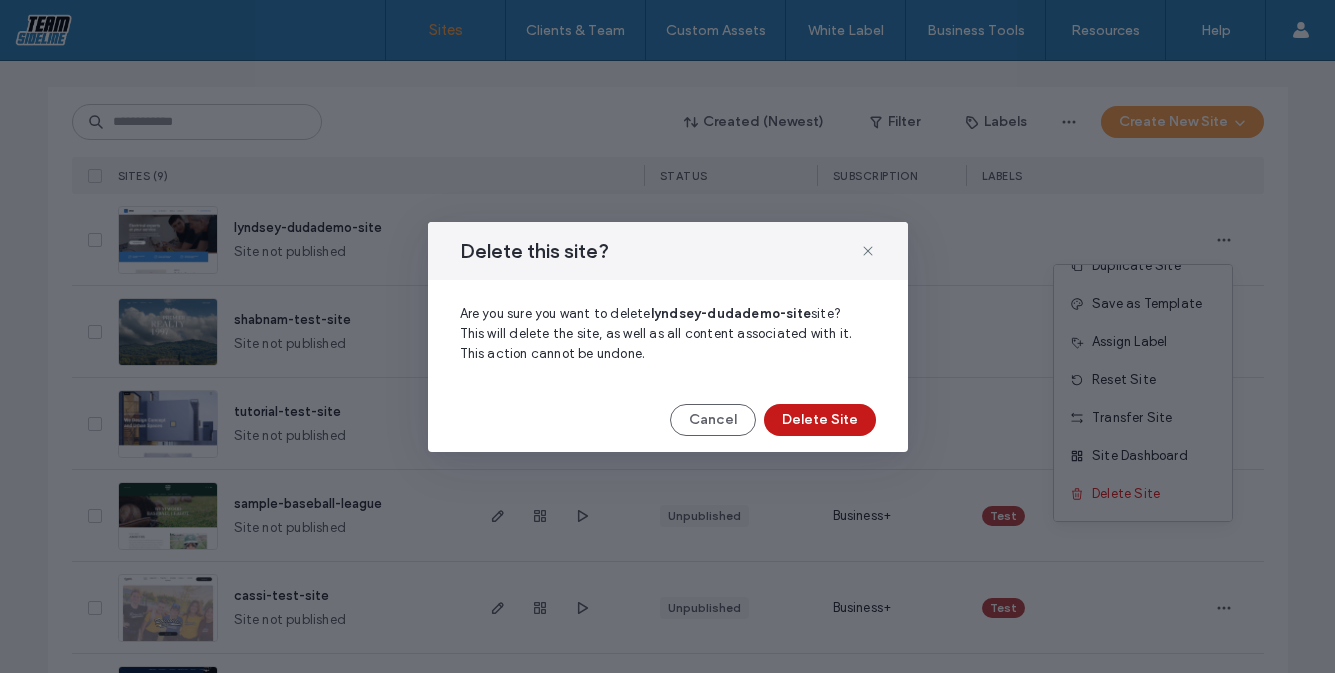 click on "Delete Site" at bounding box center (820, 420) 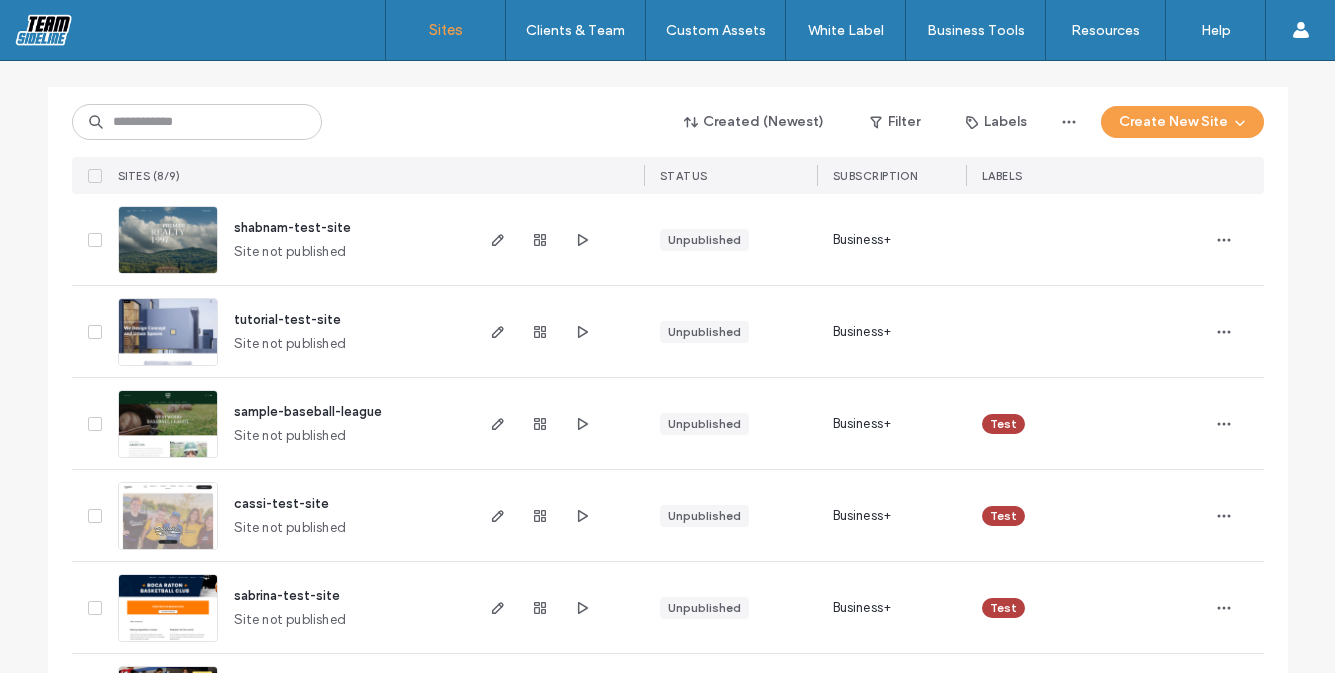 scroll, scrollTop: 300, scrollLeft: 0, axis: vertical 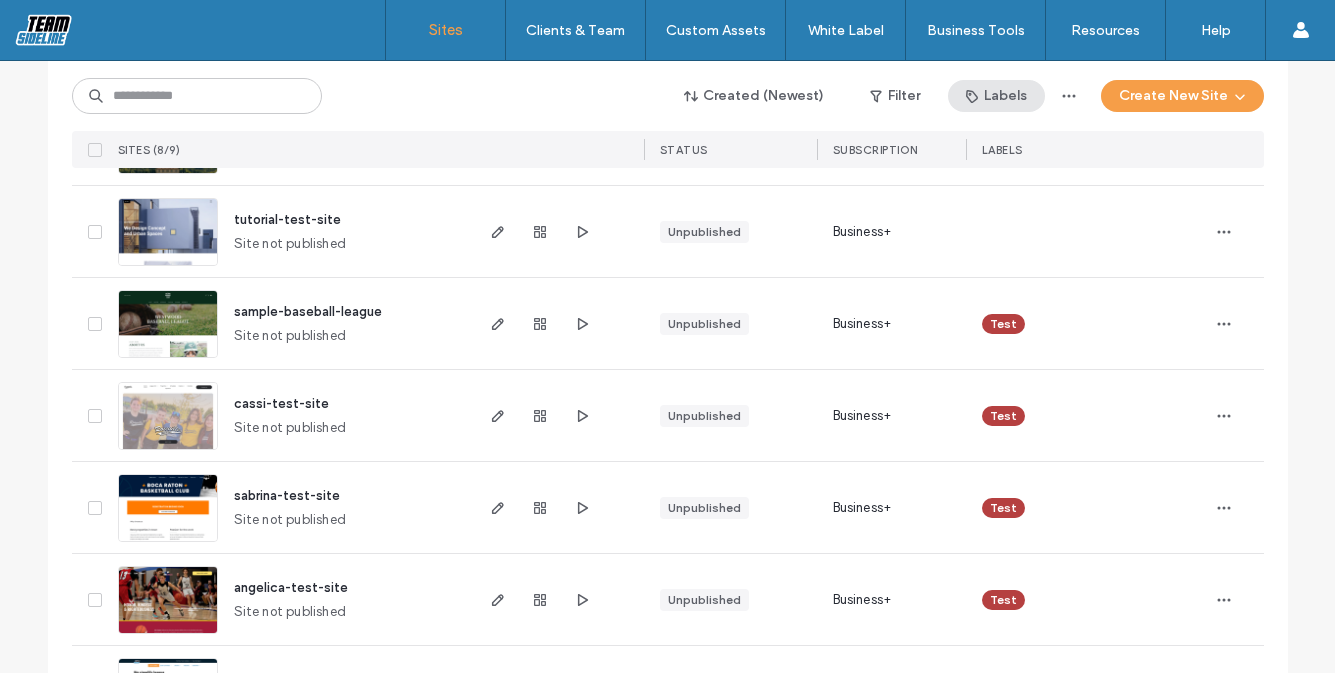click on "Labels" at bounding box center (996, 96) 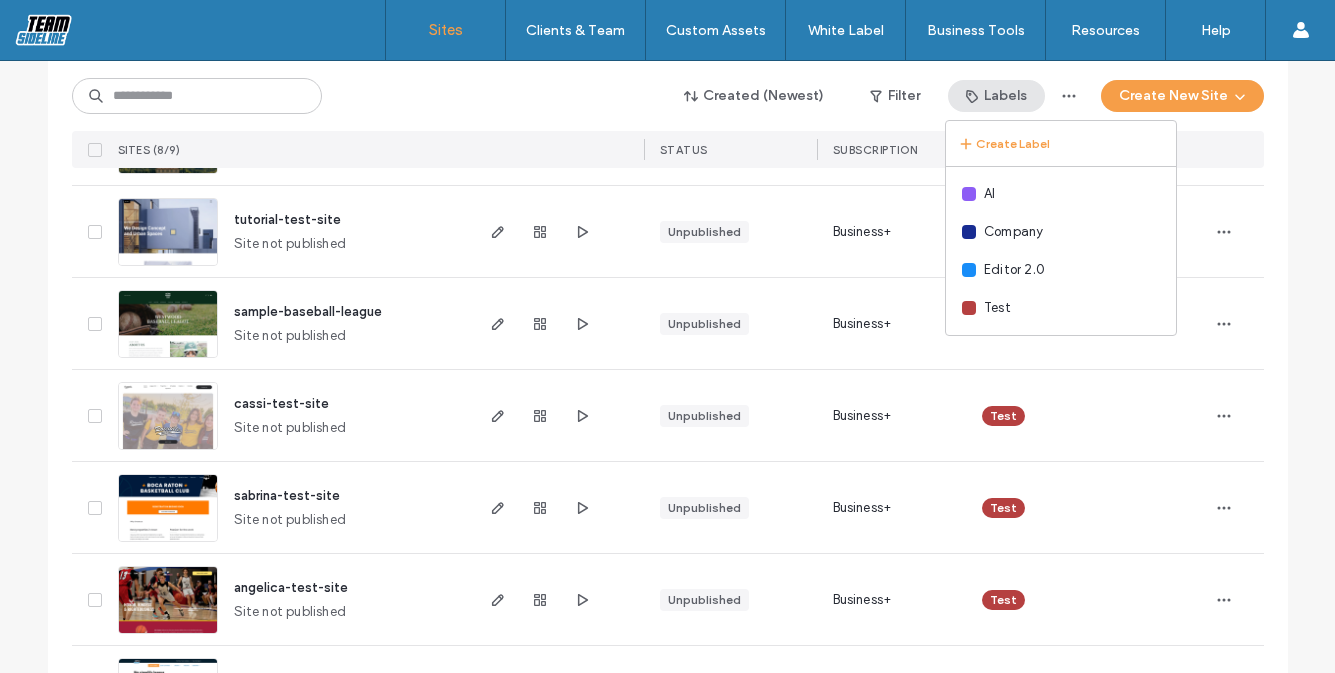 click on "Labels" at bounding box center (996, 96) 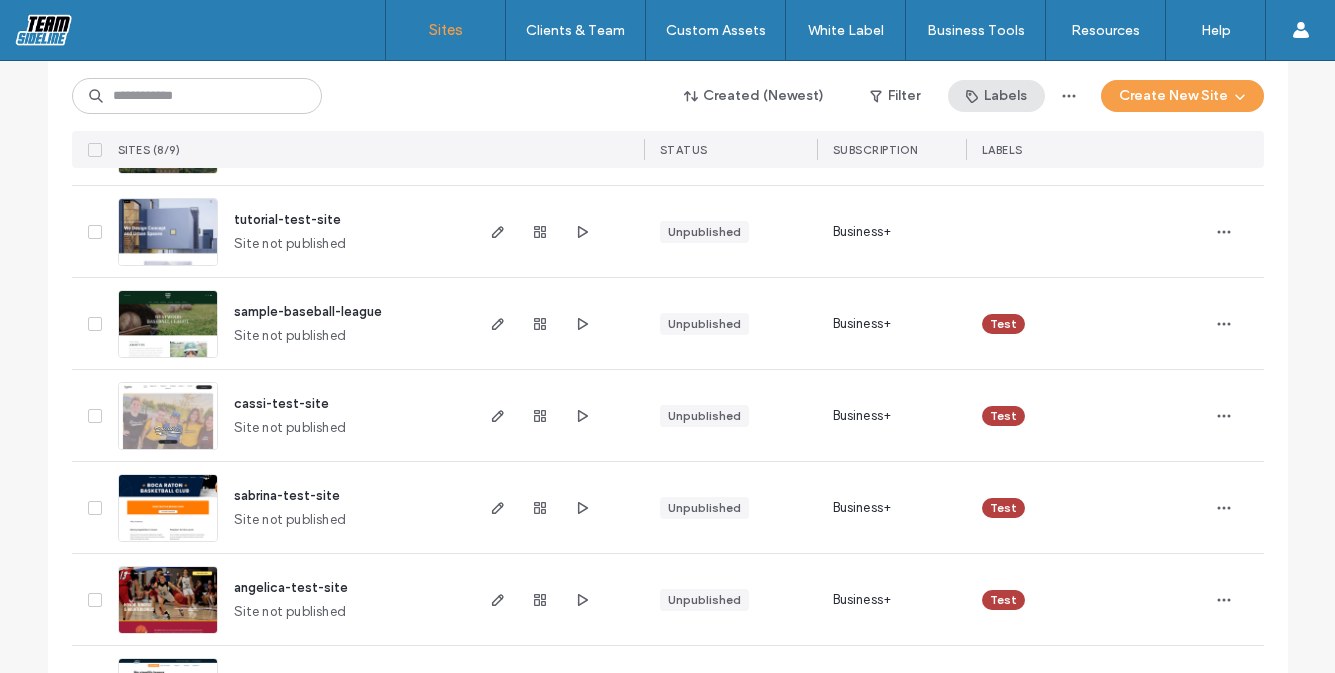 click on "Labels" at bounding box center [996, 96] 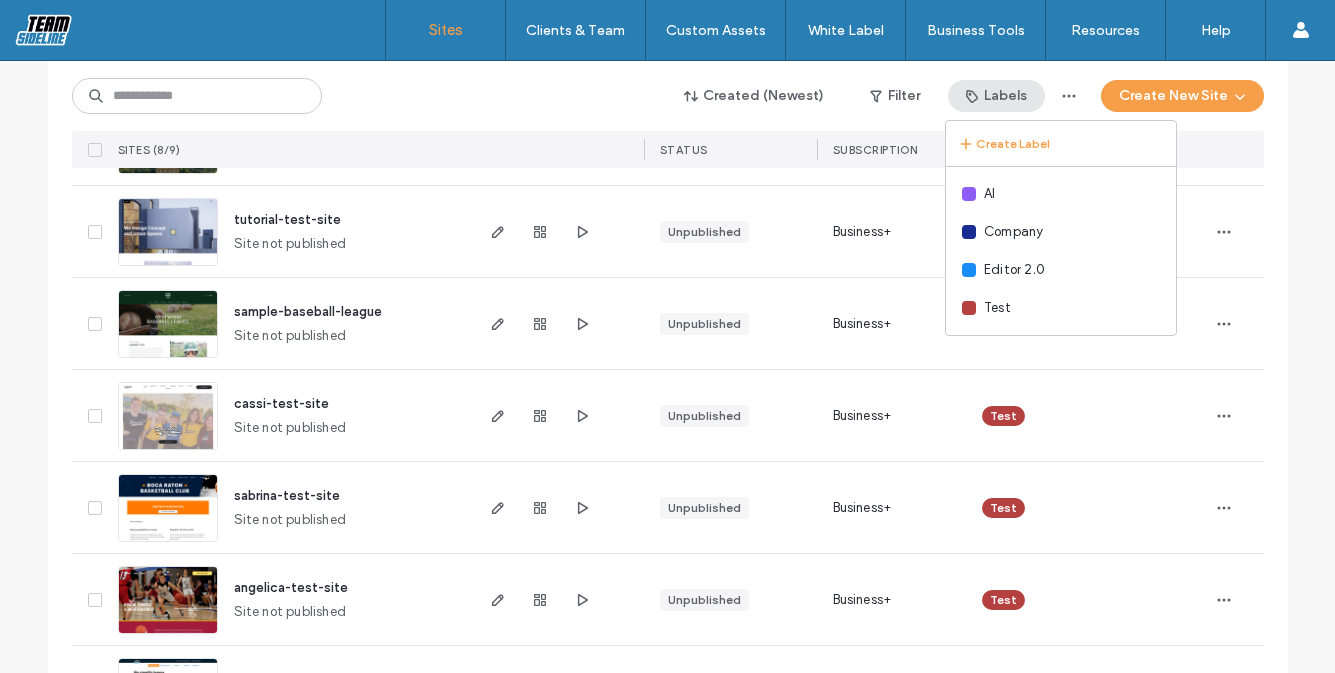 click on "Labels" at bounding box center [996, 96] 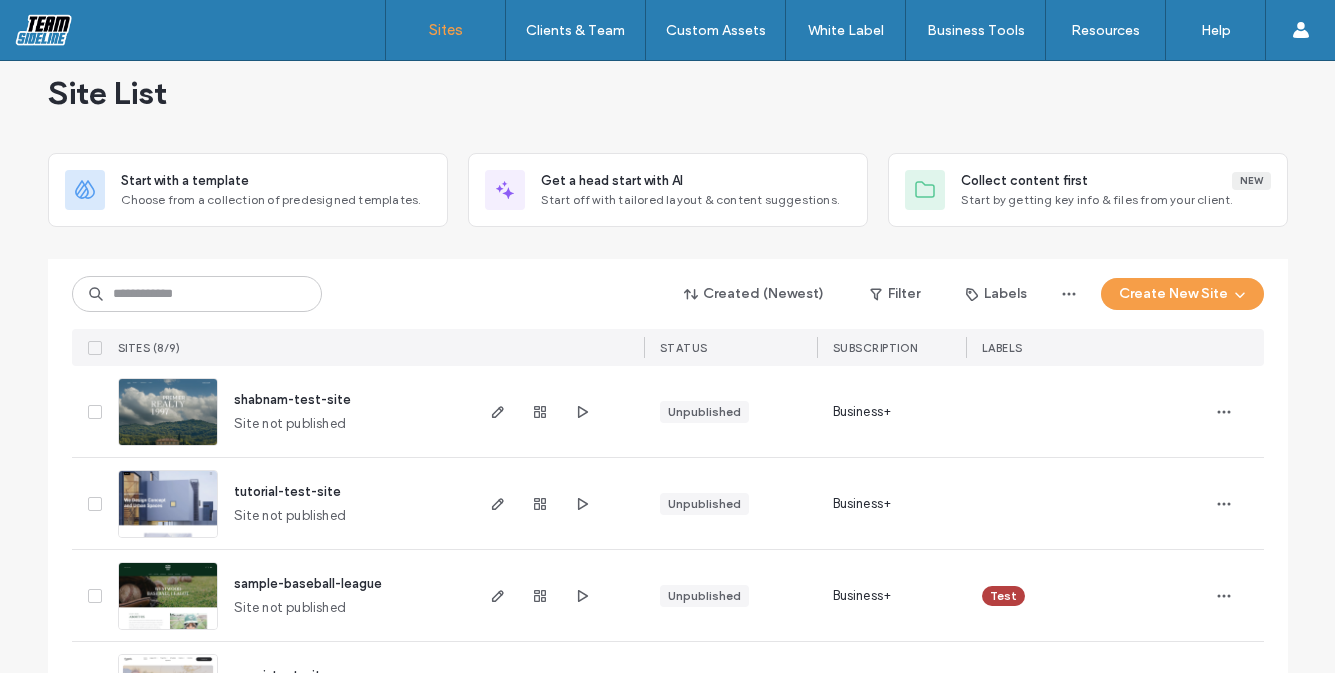 scroll, scrollTop: 0, scrollLeft: 0, axis: both 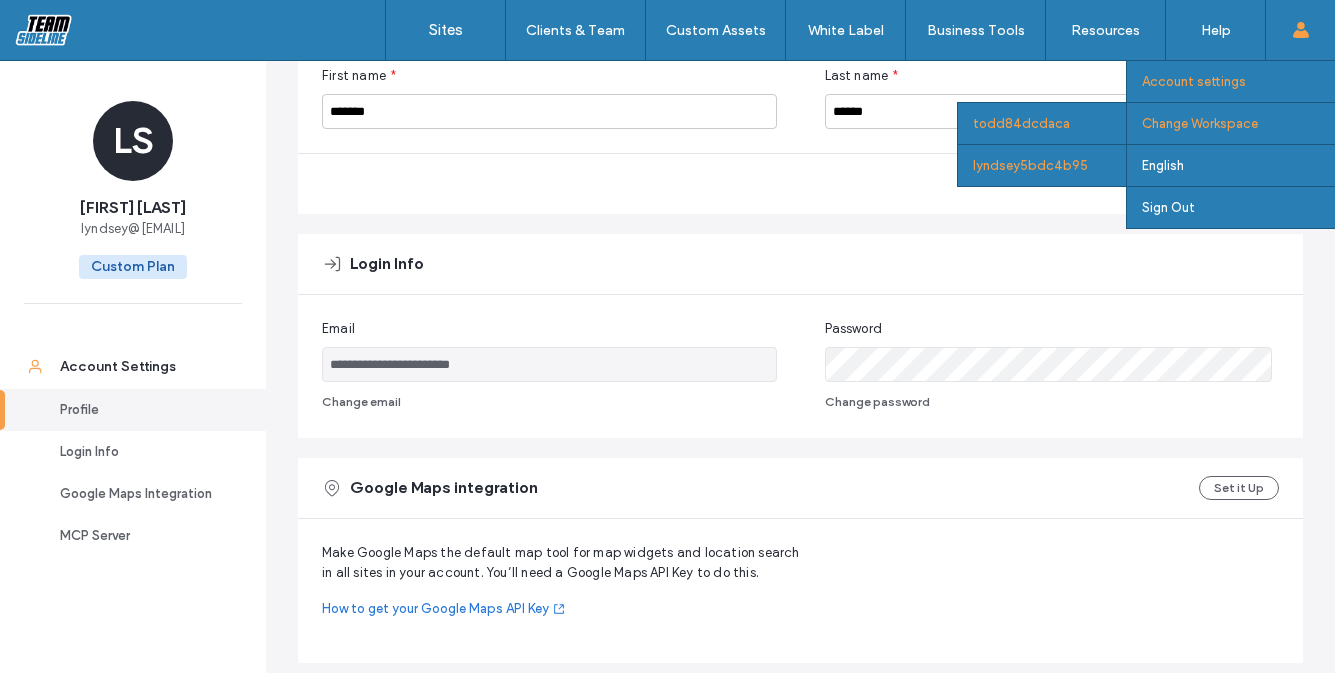 click on "lyndsey5bdc4b95" at bounding box center (1042, 165) 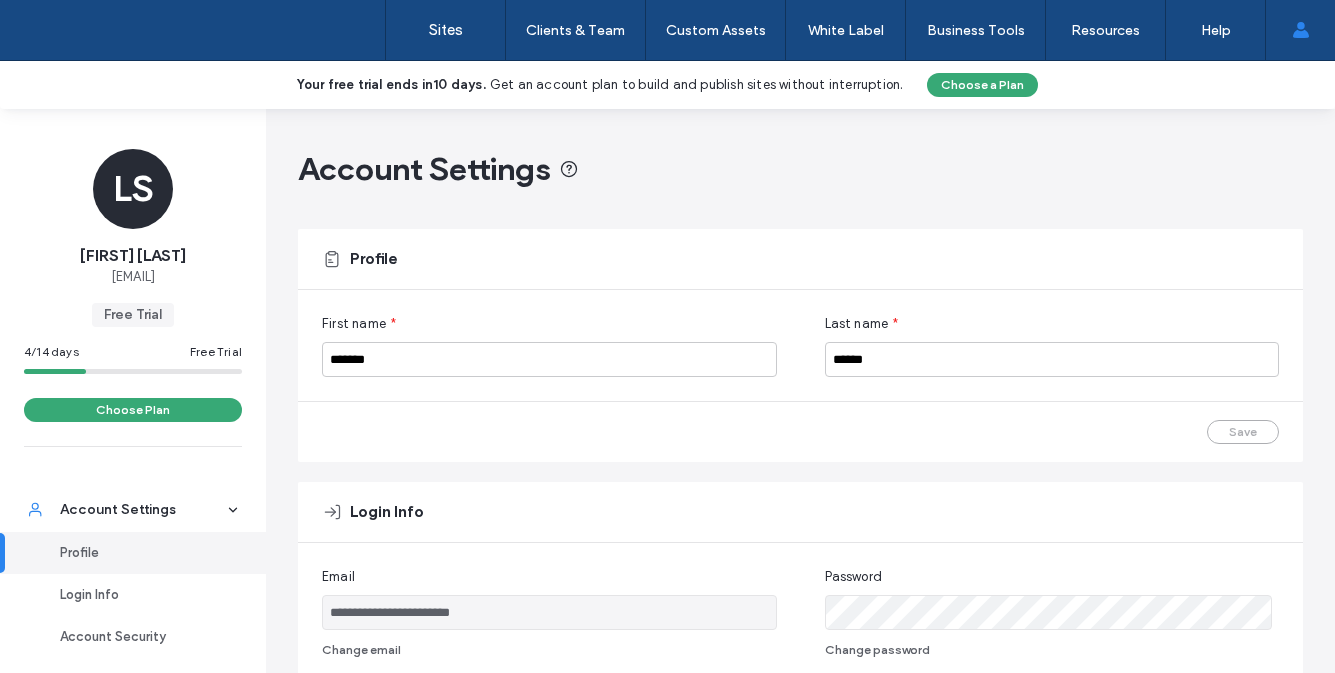 scroll, scrollTop: 0, scrollLeft: 0, axis: both 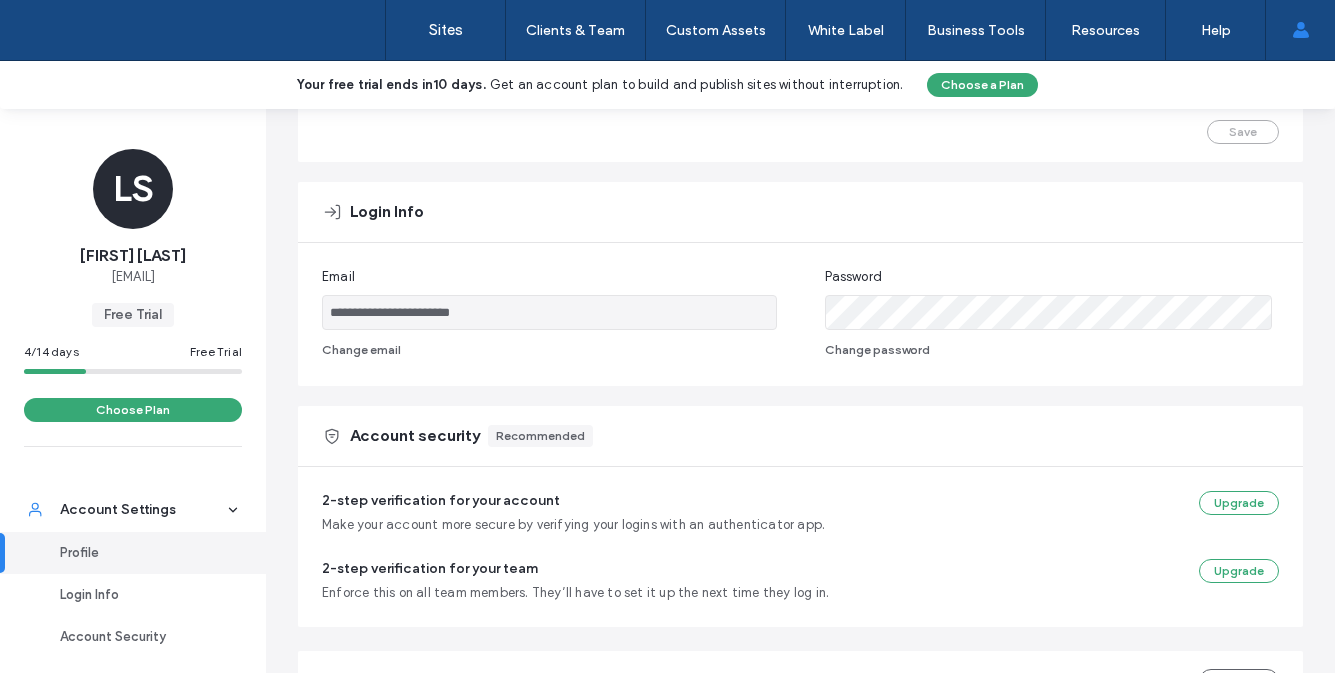 click on "**********" at bounding box center [800, 314] 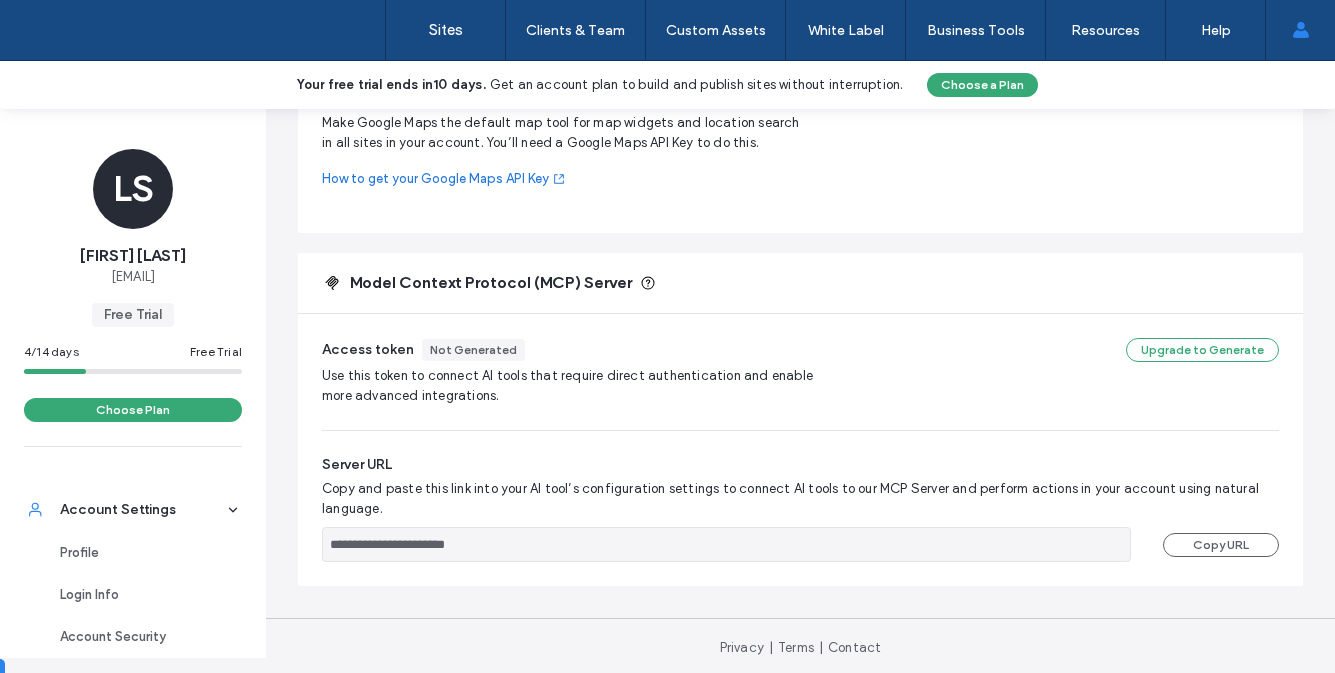 scroll, scrollTop: 927, scrollLeft: 0, axis: vertical 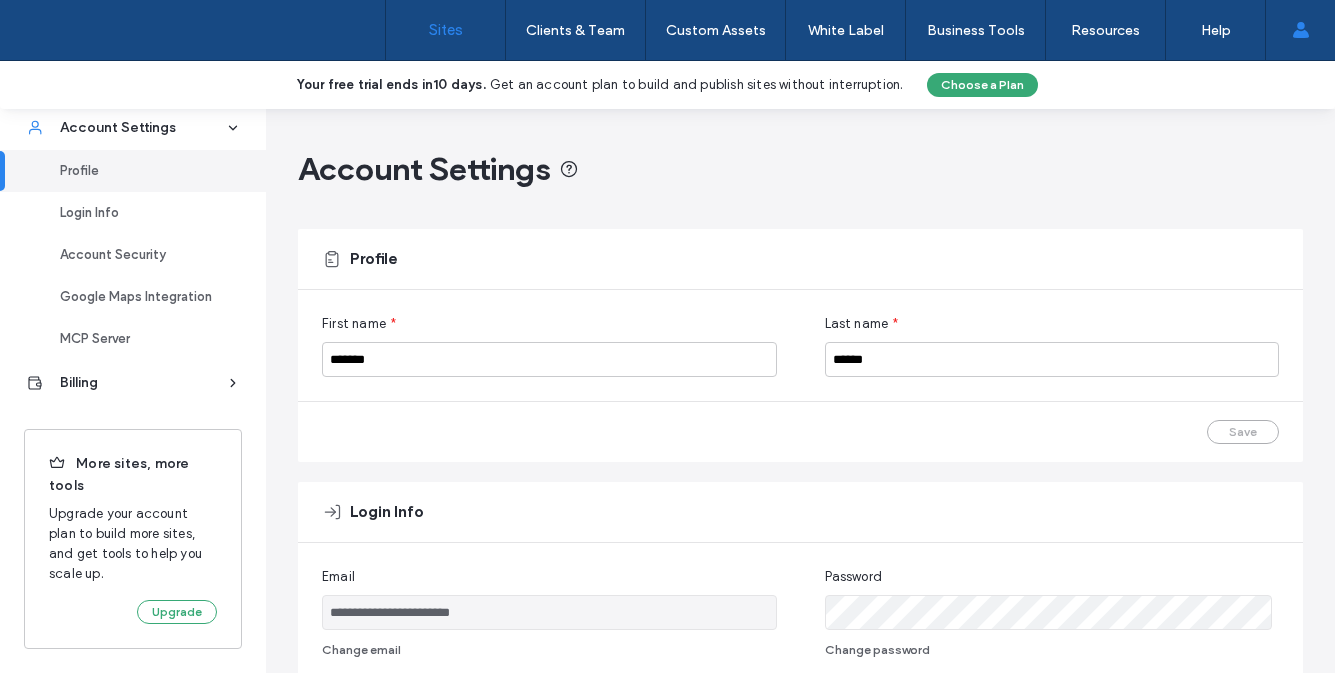 click on "Sites" at bounding box center [445, 30] 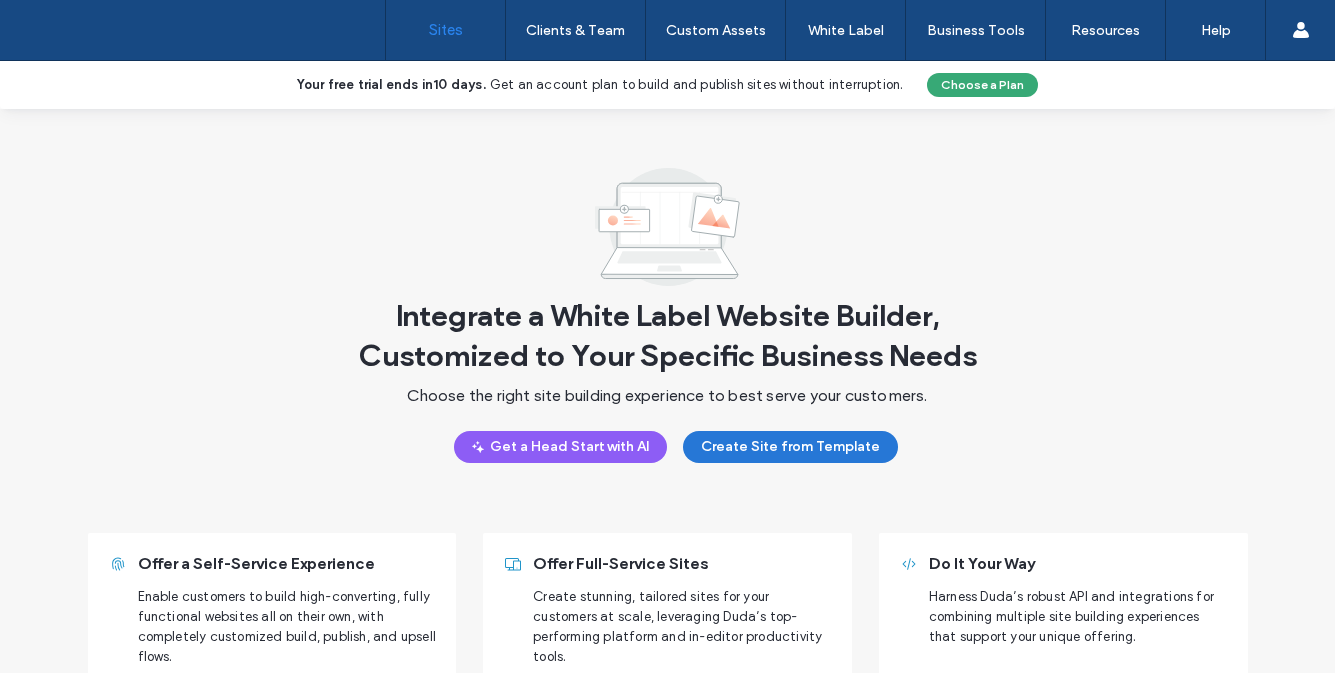 click on "Create Site from Template" at bounding box center [790, 447] 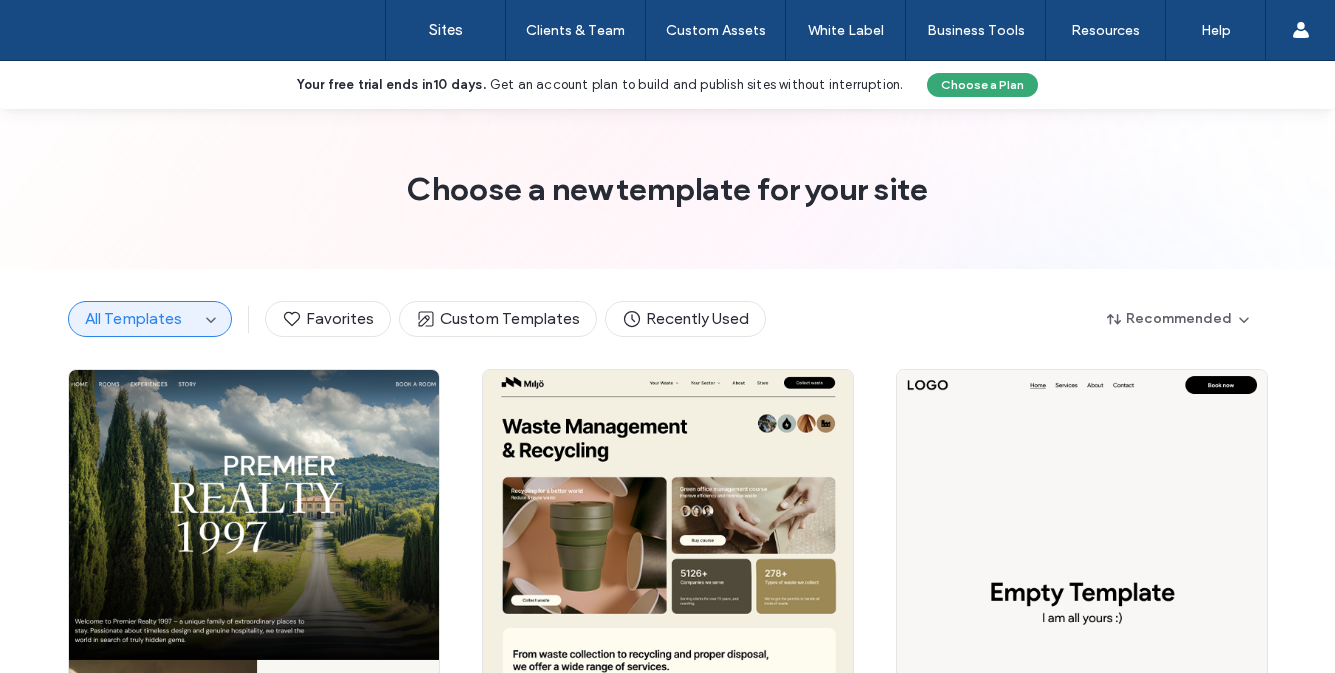 click on "All Templates Favorites Custom Templates Recently Used Recommended" at bounding box center (668, 319) 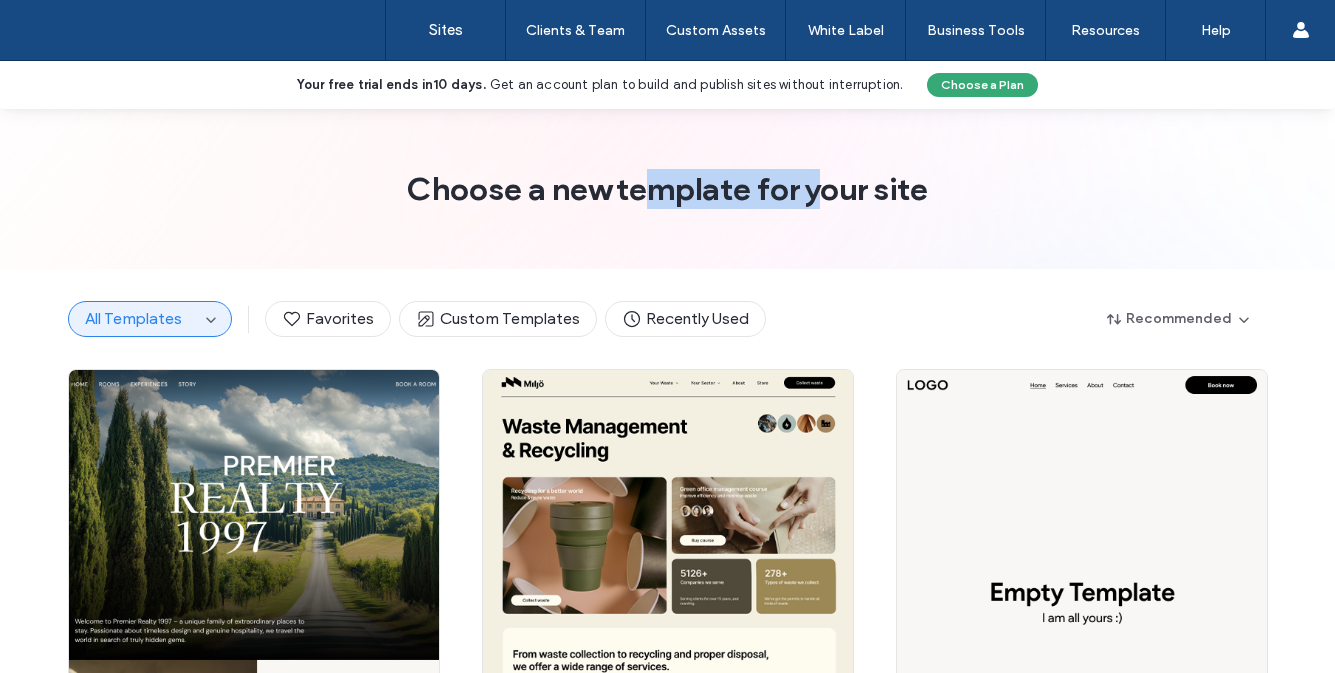 drag, startPoint x: 633, startPoint y: 190, endPoint x: 822, endPoint y: 200, distance: 189.26436 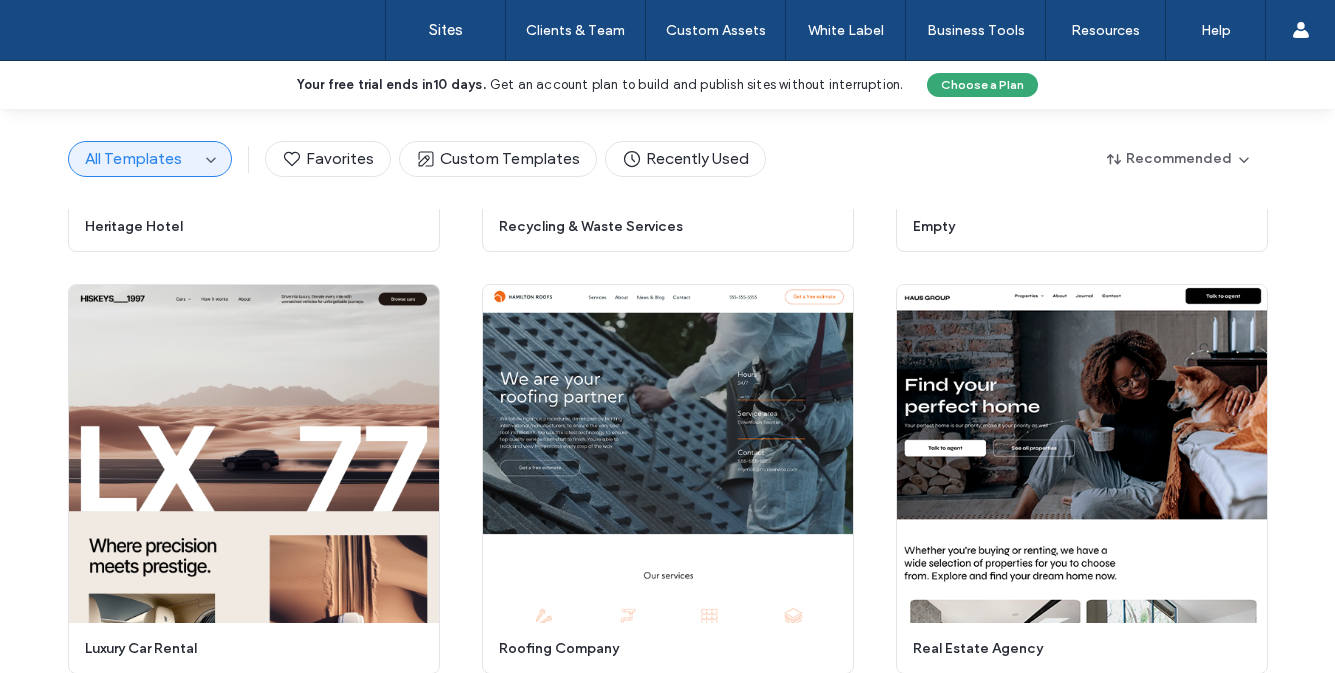 scroll, scrollTop: 0, scrollLeft: 0, axis: both 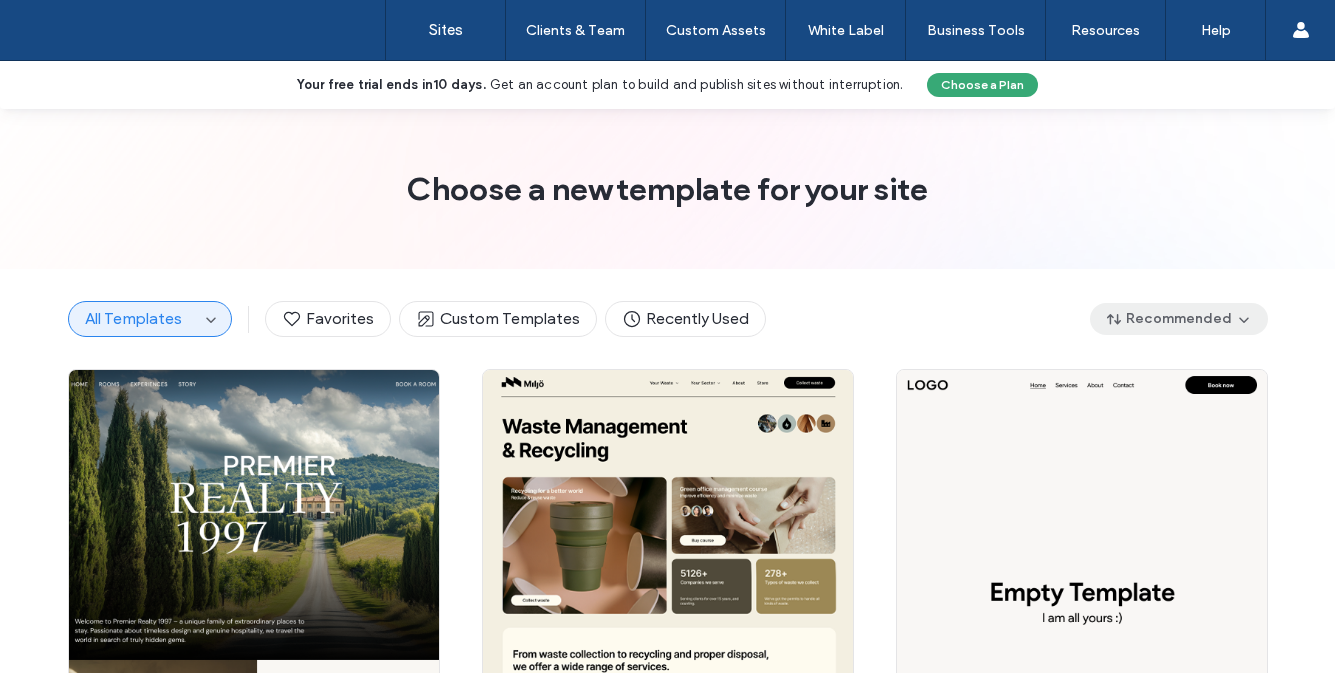 click on "Recommended" at bounding box center (1179, 319) 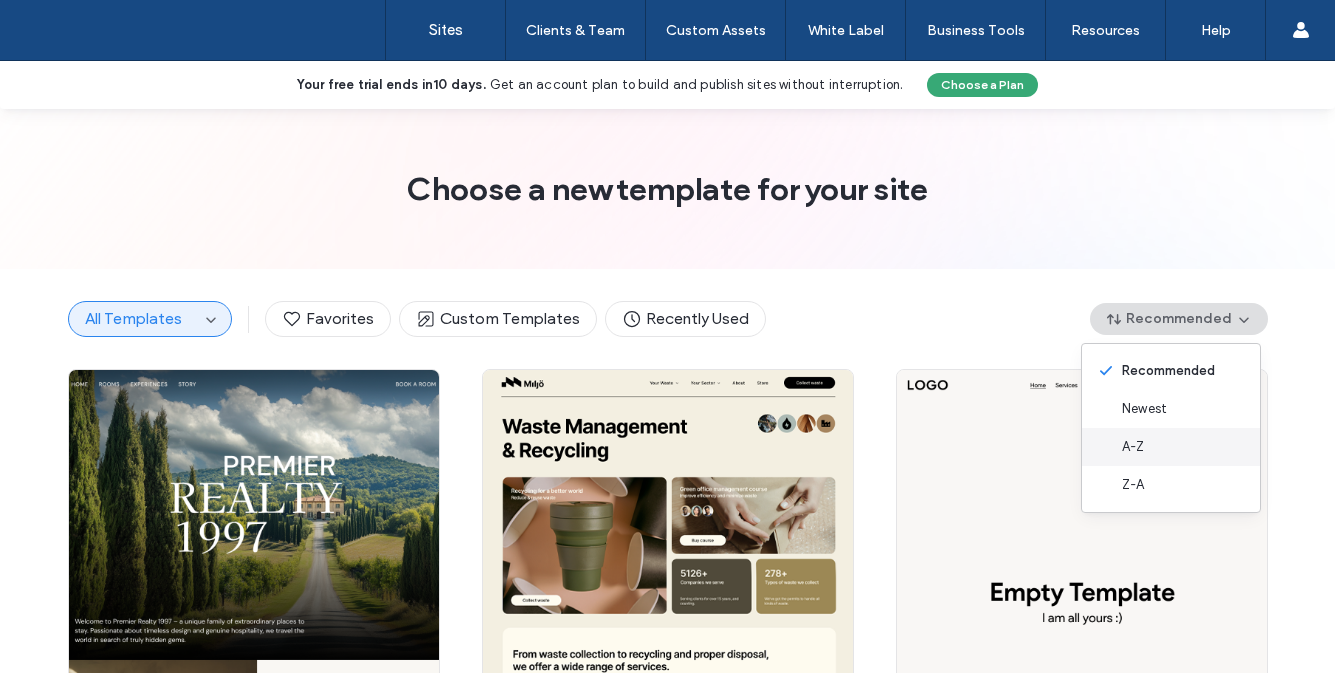 click on "A-Z" at bounding box center [1171, 447] 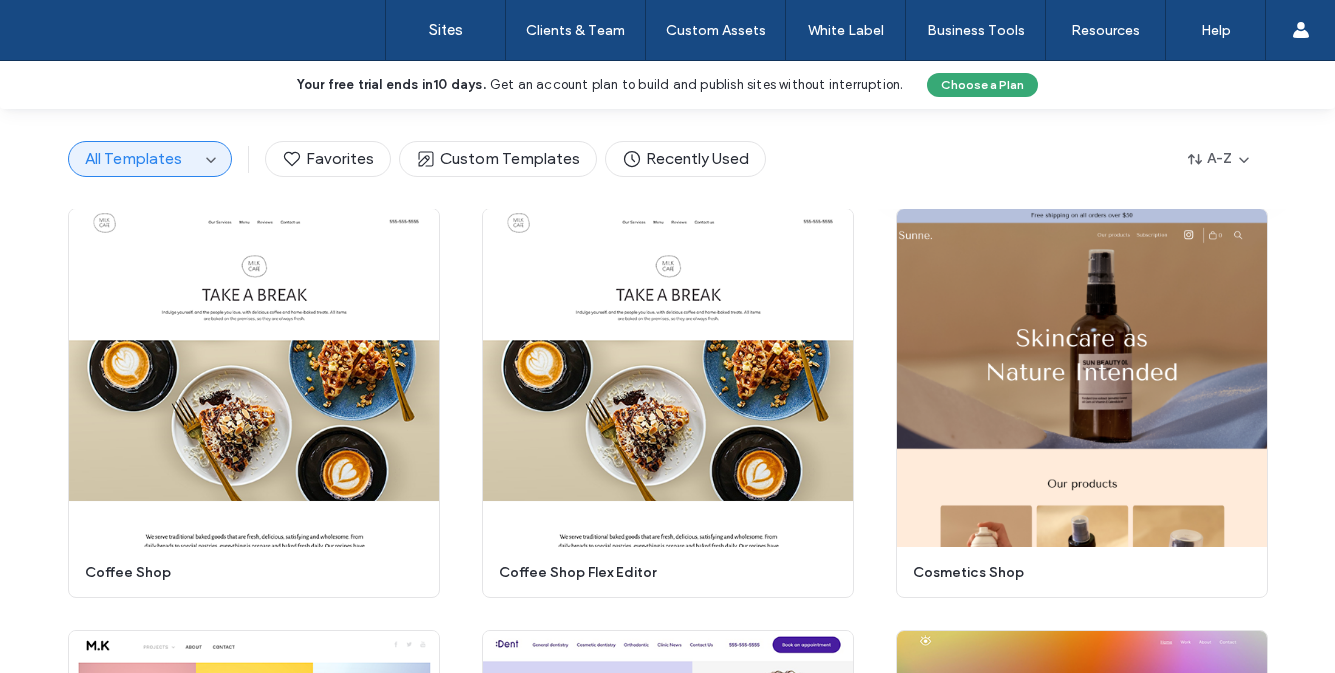 scroll, scrollTop: 1900, scrollLeft: 0, axis: vertical 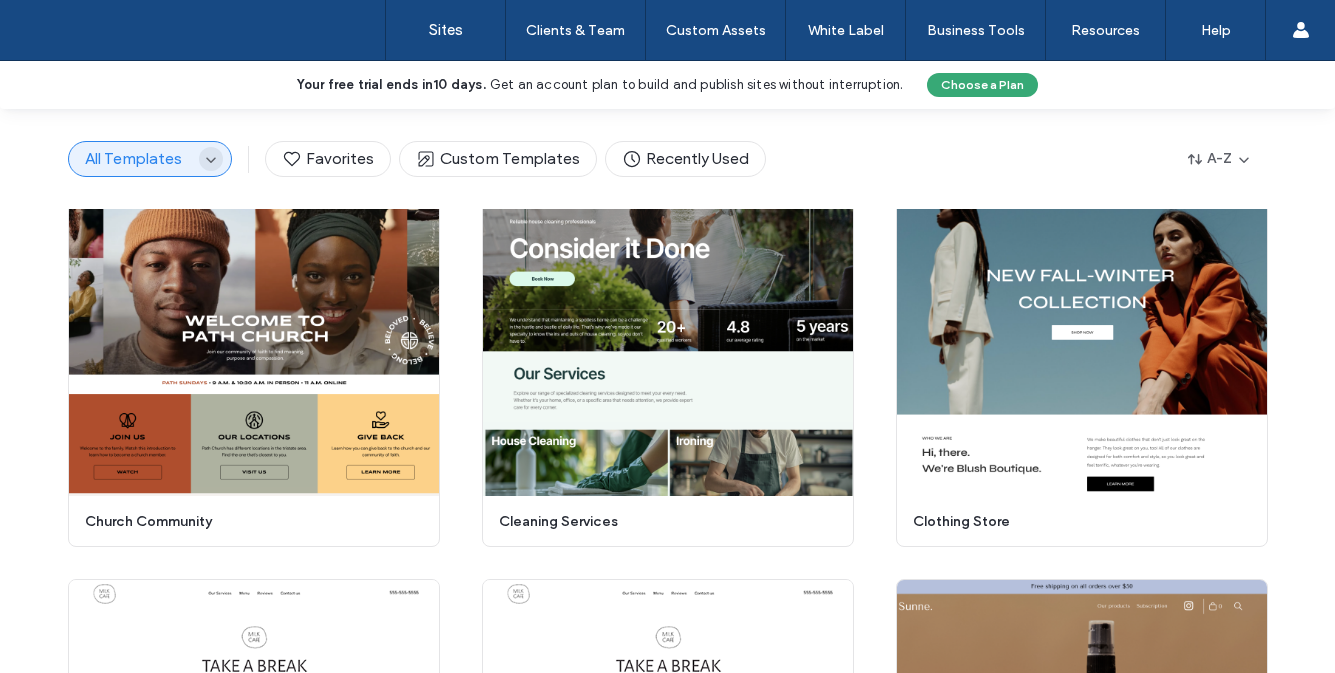 click 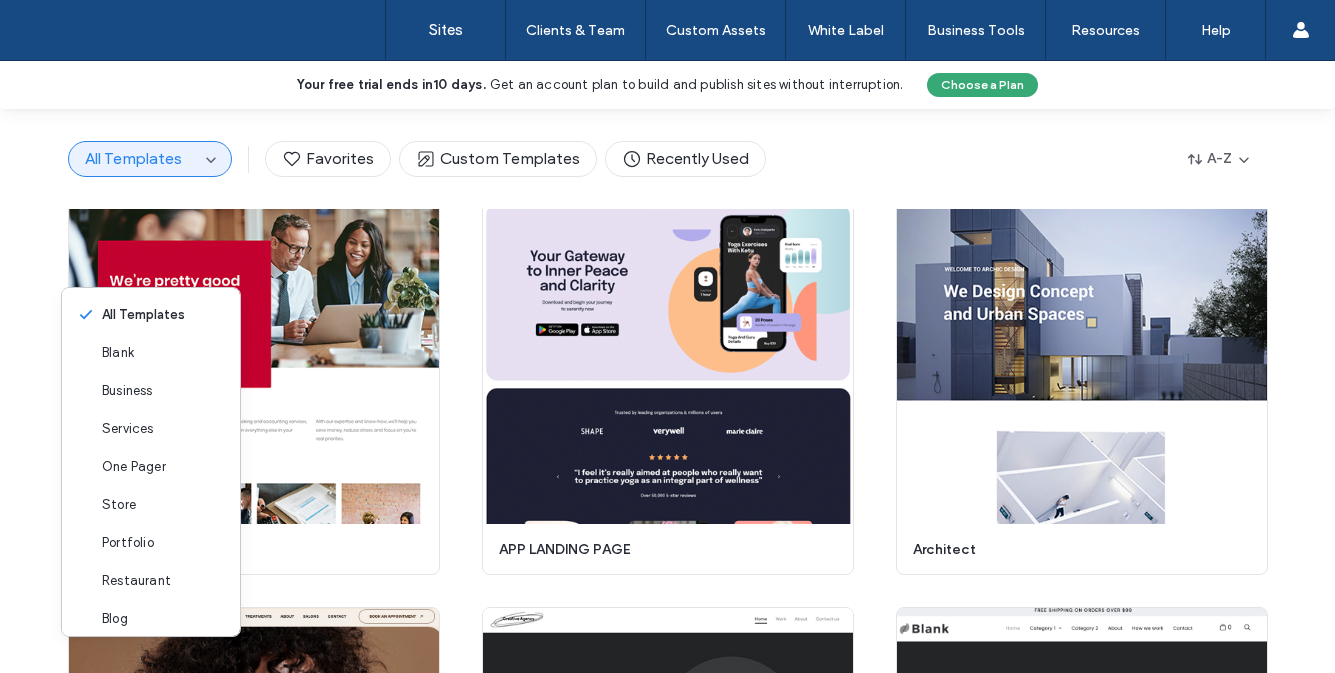 scroll, scrollTop: 0, scrollLeft: 0, axis: both 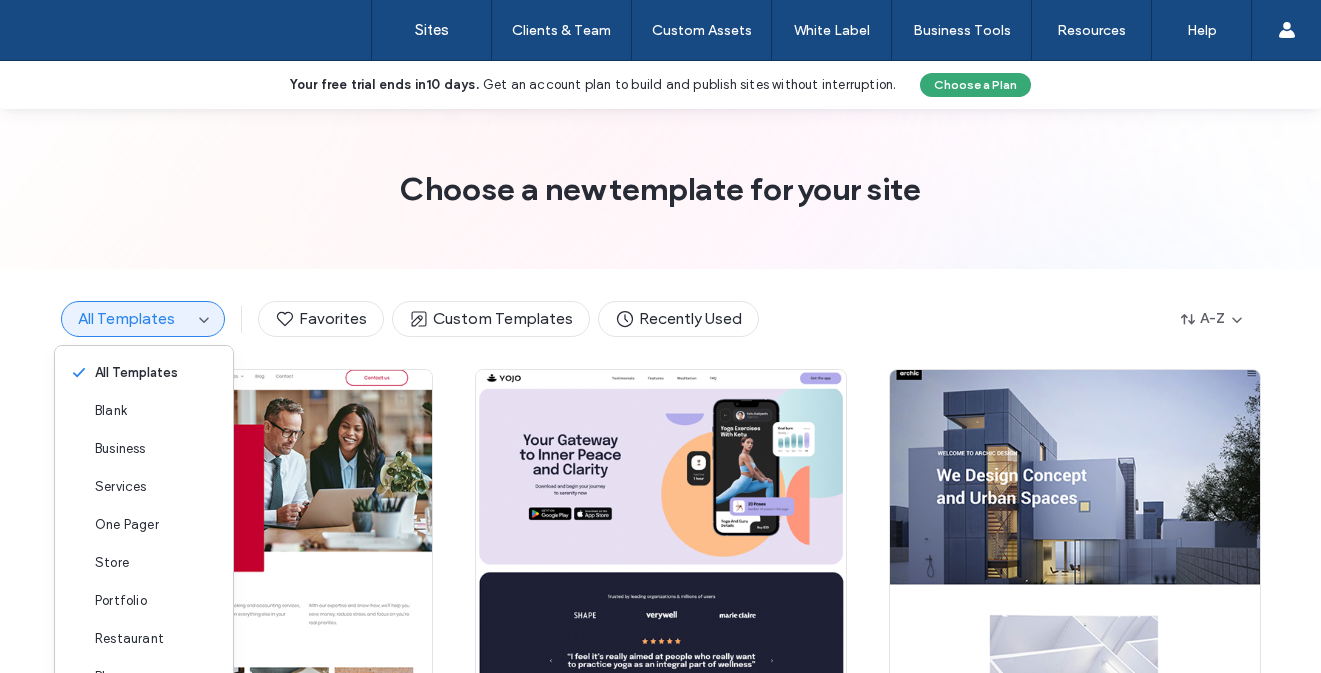click on "Choose a new template for your site" at bounding box center (660, 189) 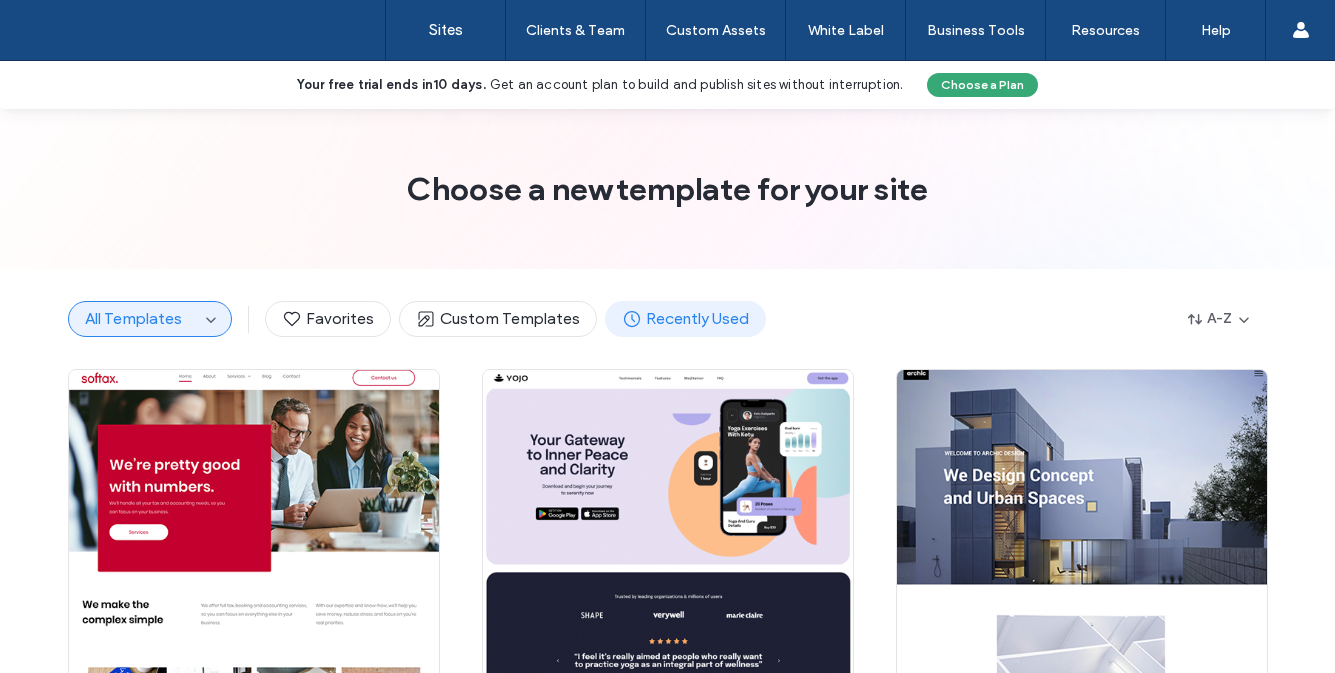 click on "Recently Used" at bounding box center (685, 319) 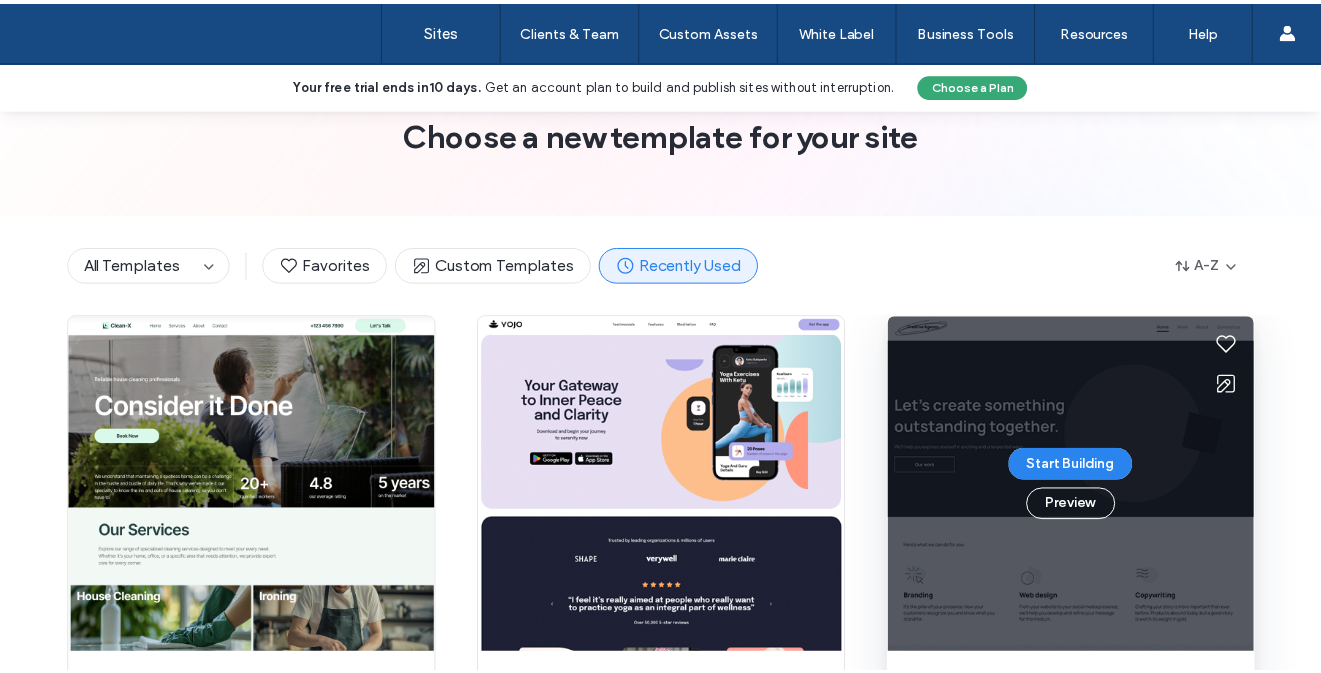 scroll, scrollTop: 0, scrollLeft: 0, axis: both 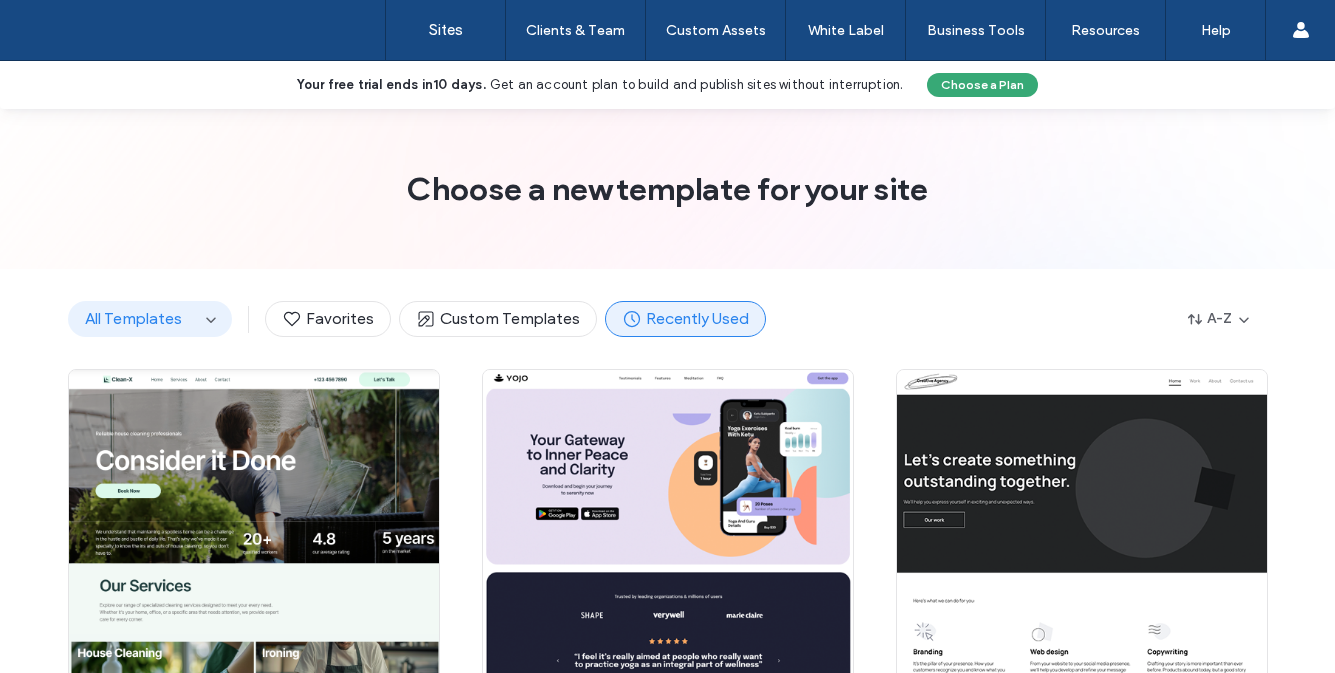 click on "All Templates" at bounding box center (150, 319) 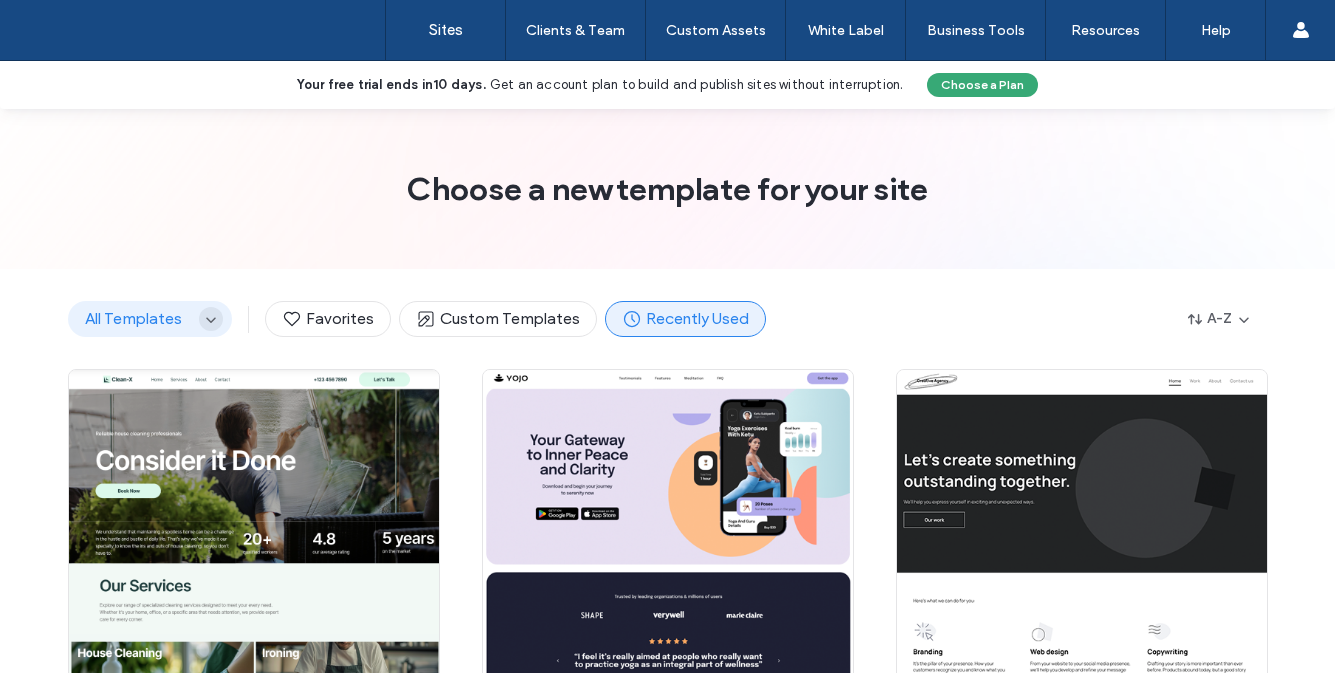 click 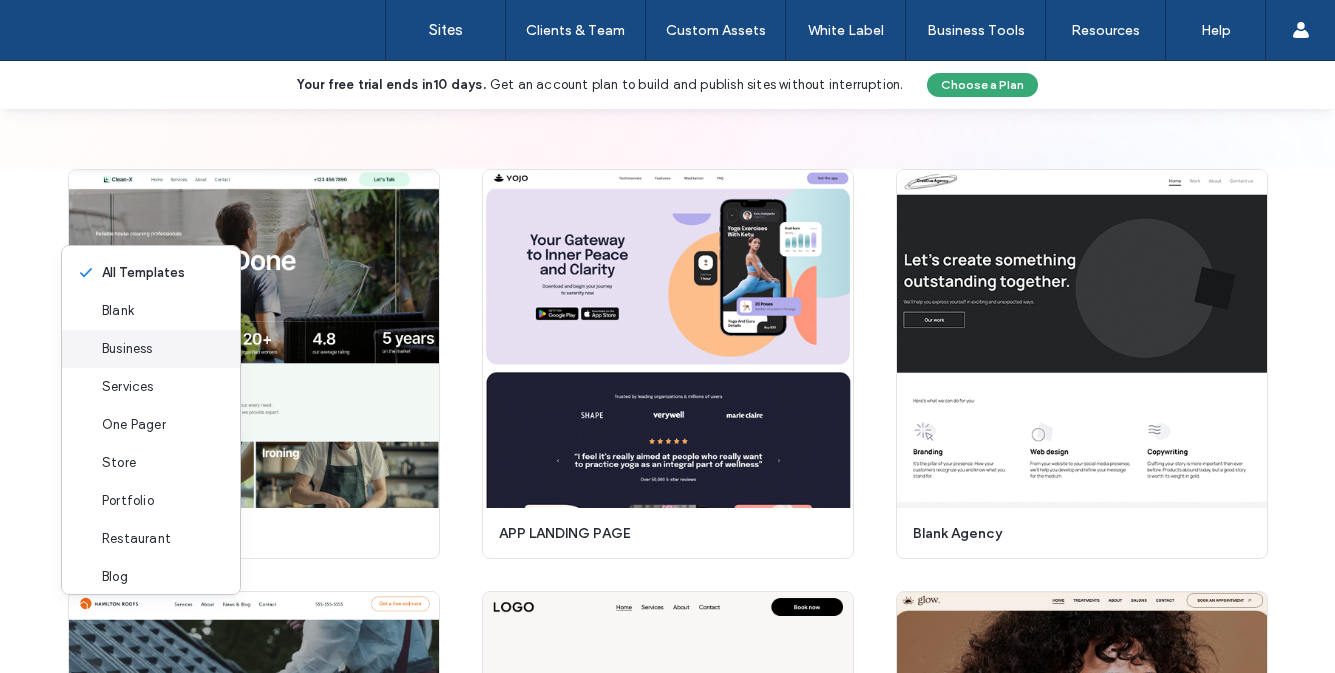 click on "Business" at bounding box center [127, 349] 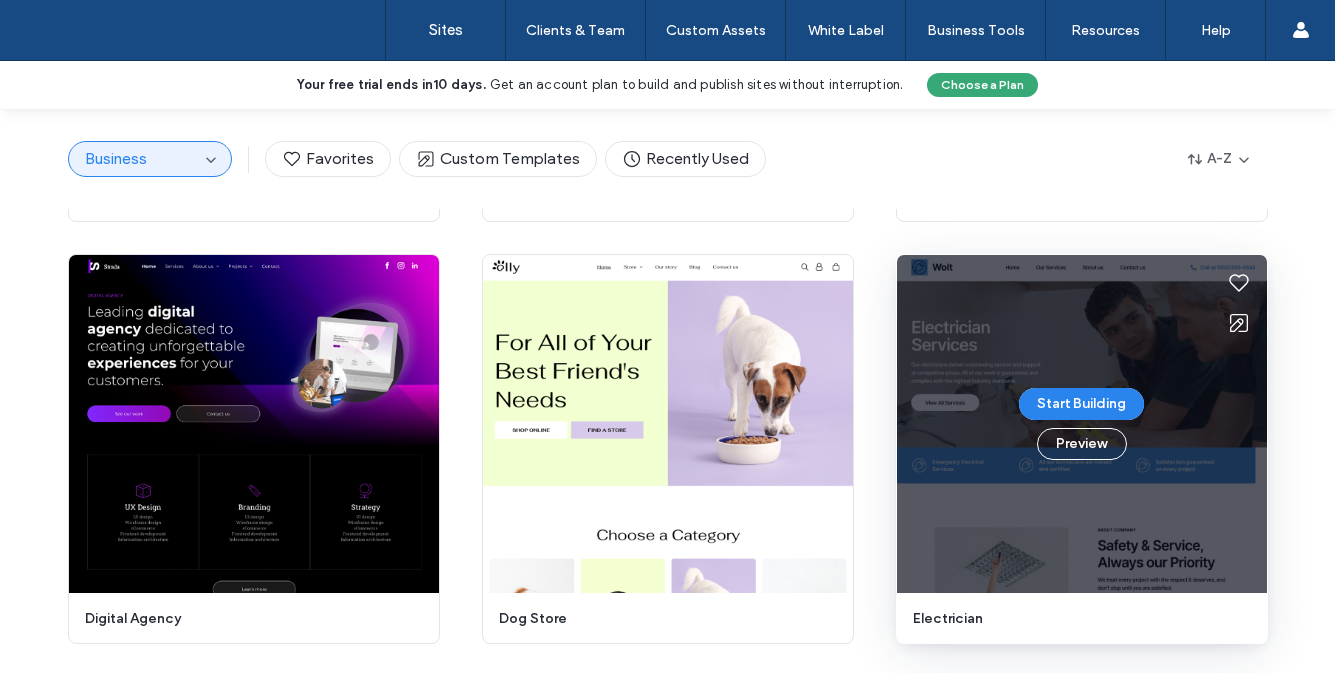 scroll, scrollTop: 2189, scrollLeft: 0, axis: vertical 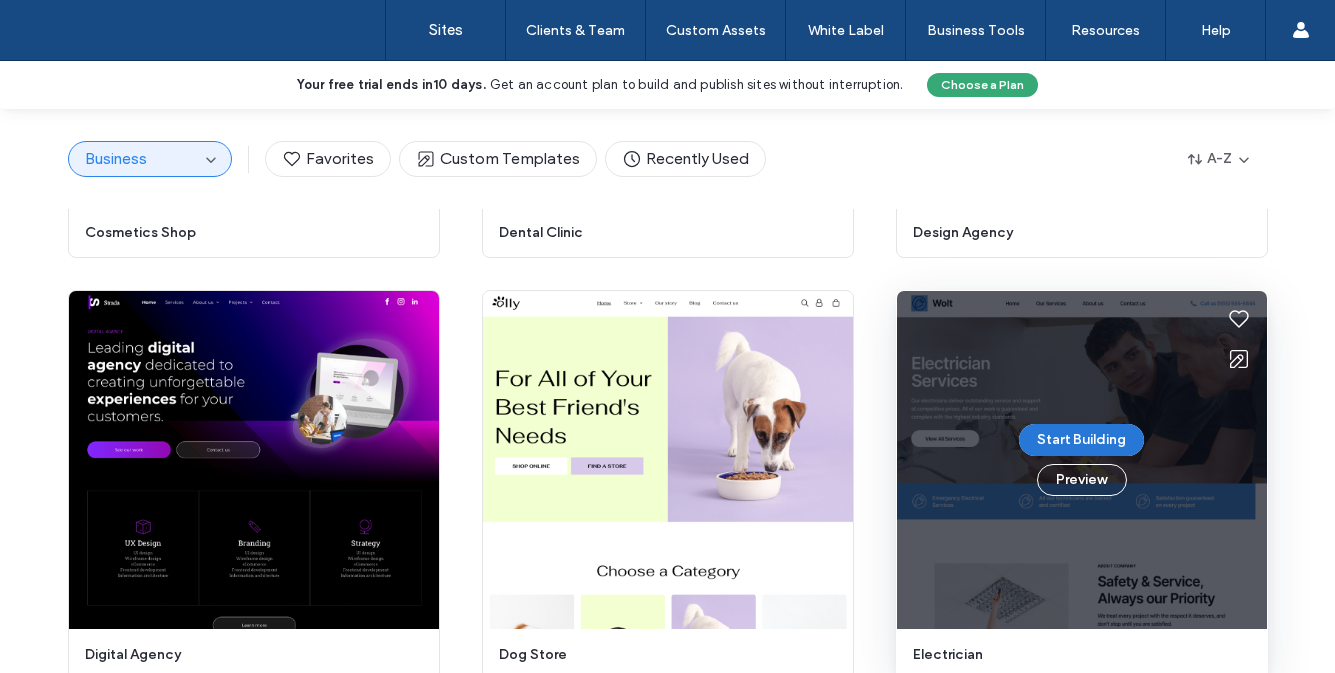 click on "Start Building" at bounding box center (1081, 440) 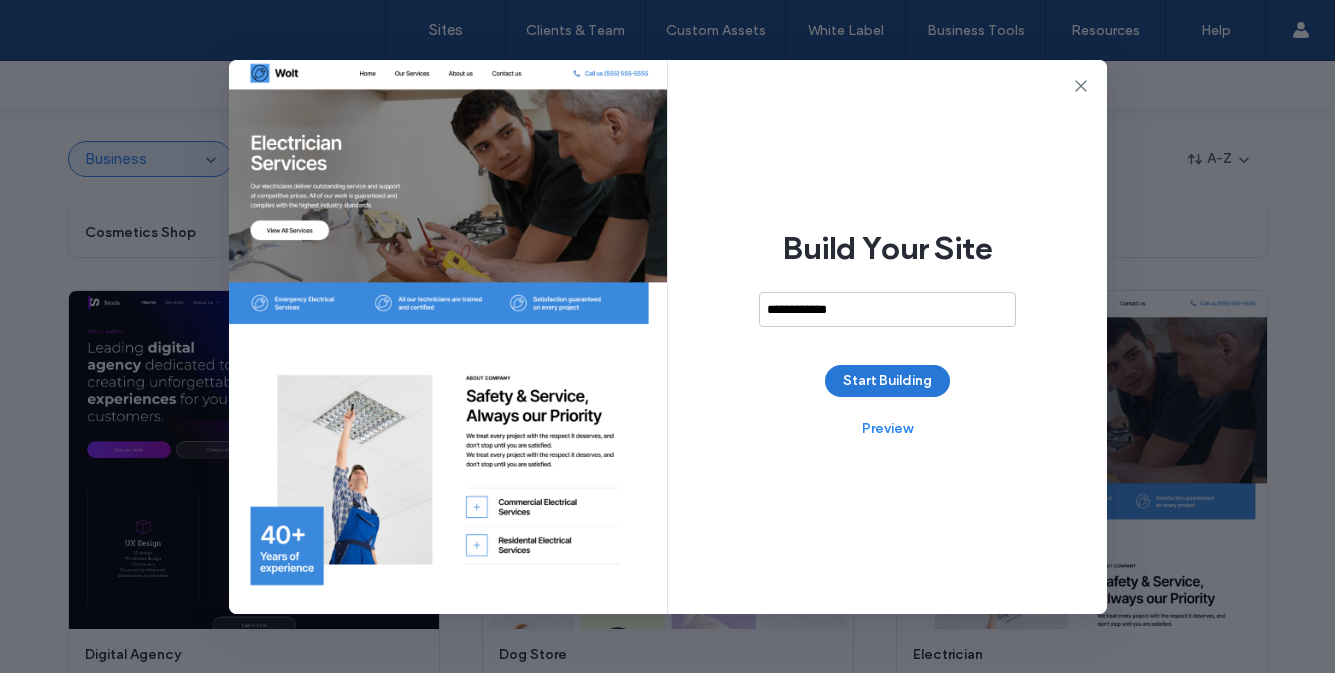 type on "**********" 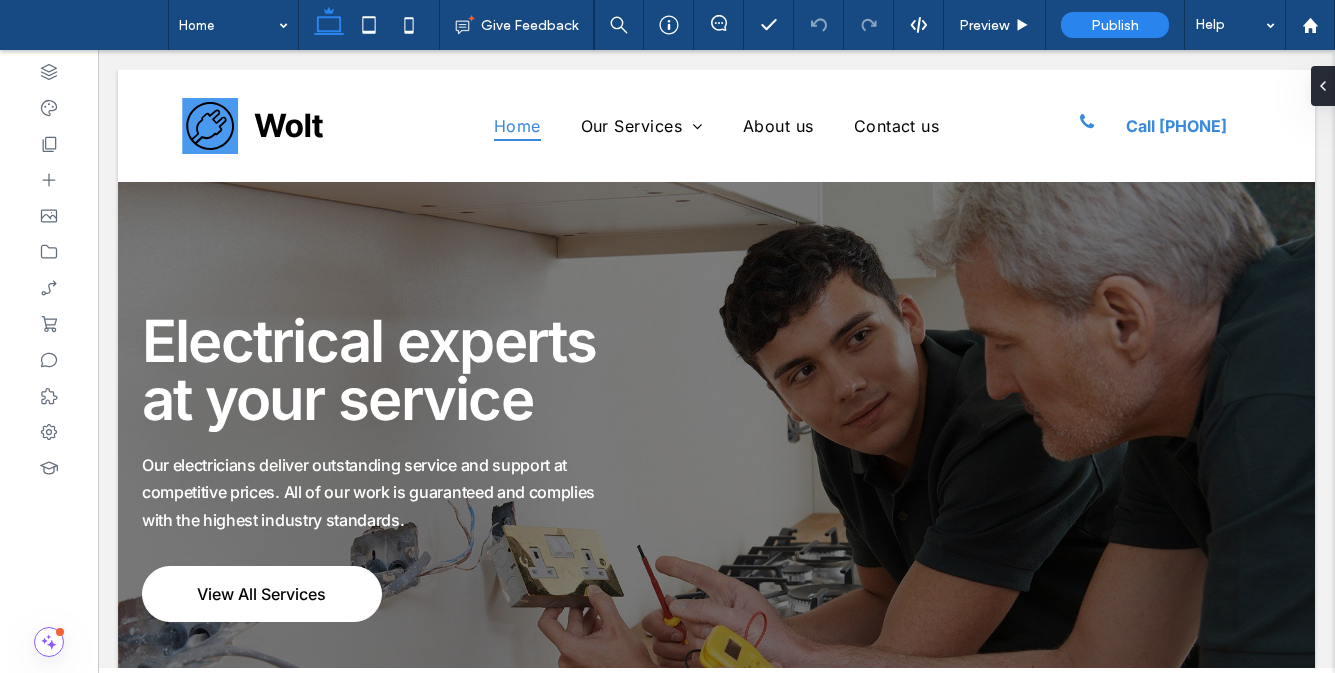 scroll, scrollTop: 0, scrollLeft: 0, axis: both 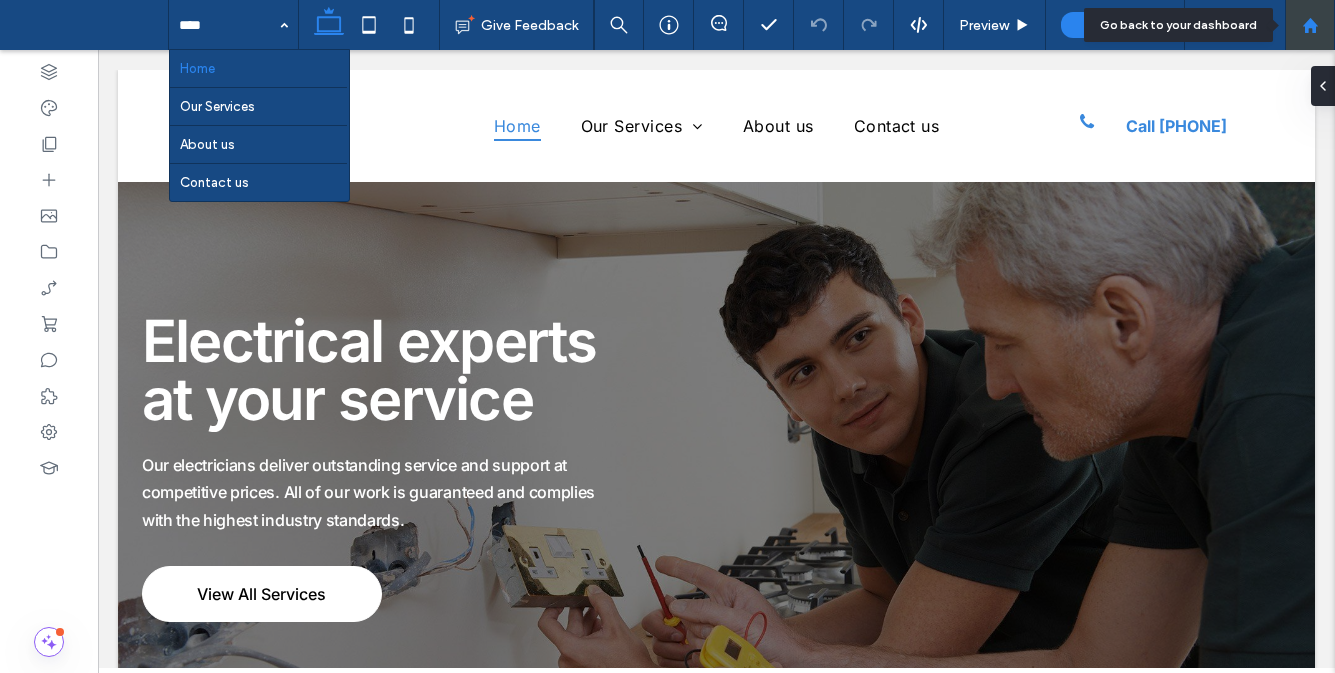 click at bounding box center [1310, 25] 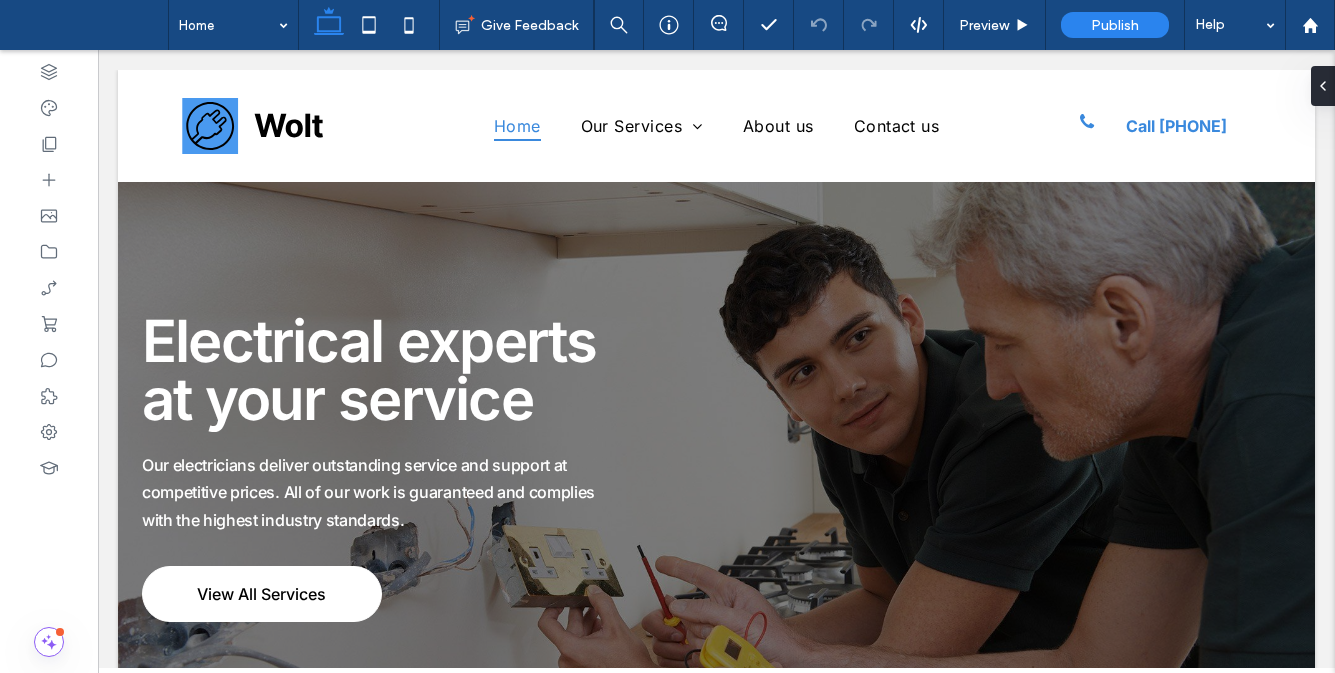 scroll, scrollTop: 0, scrollLeft: 0, axis: both 